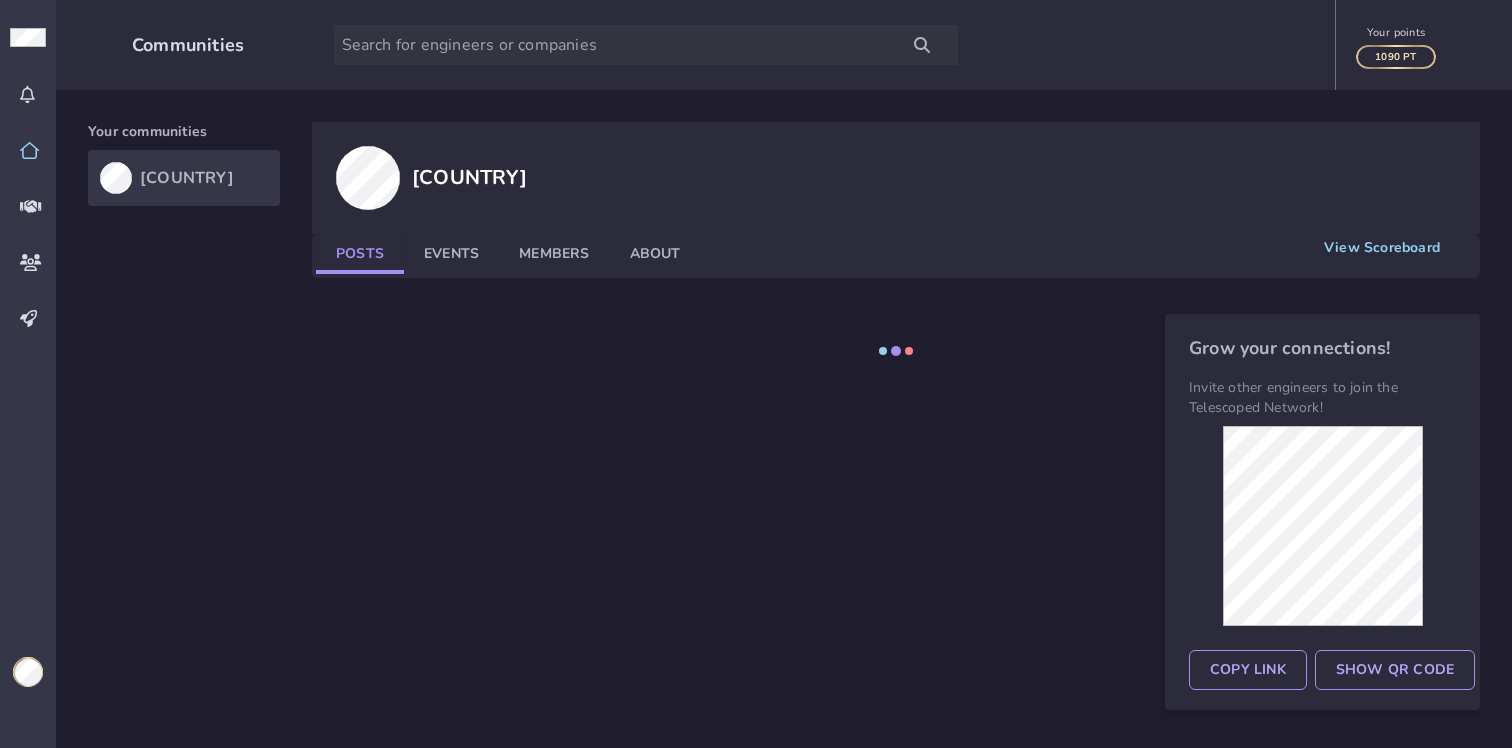 scroll, scrollTop: 0, scrollLeft: 0, axis: both 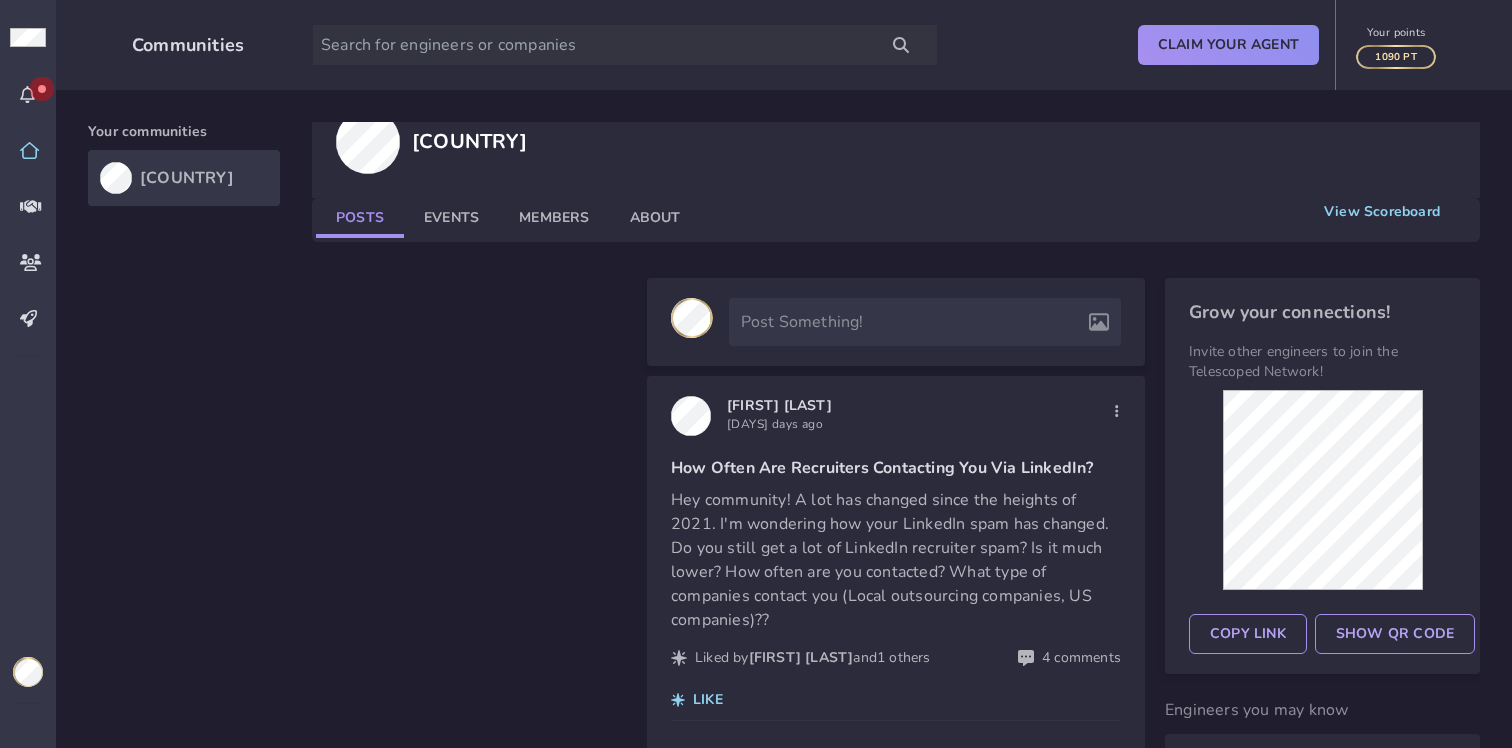 click on "[FIRST] [LAST]" at bounding box center [779, 405] 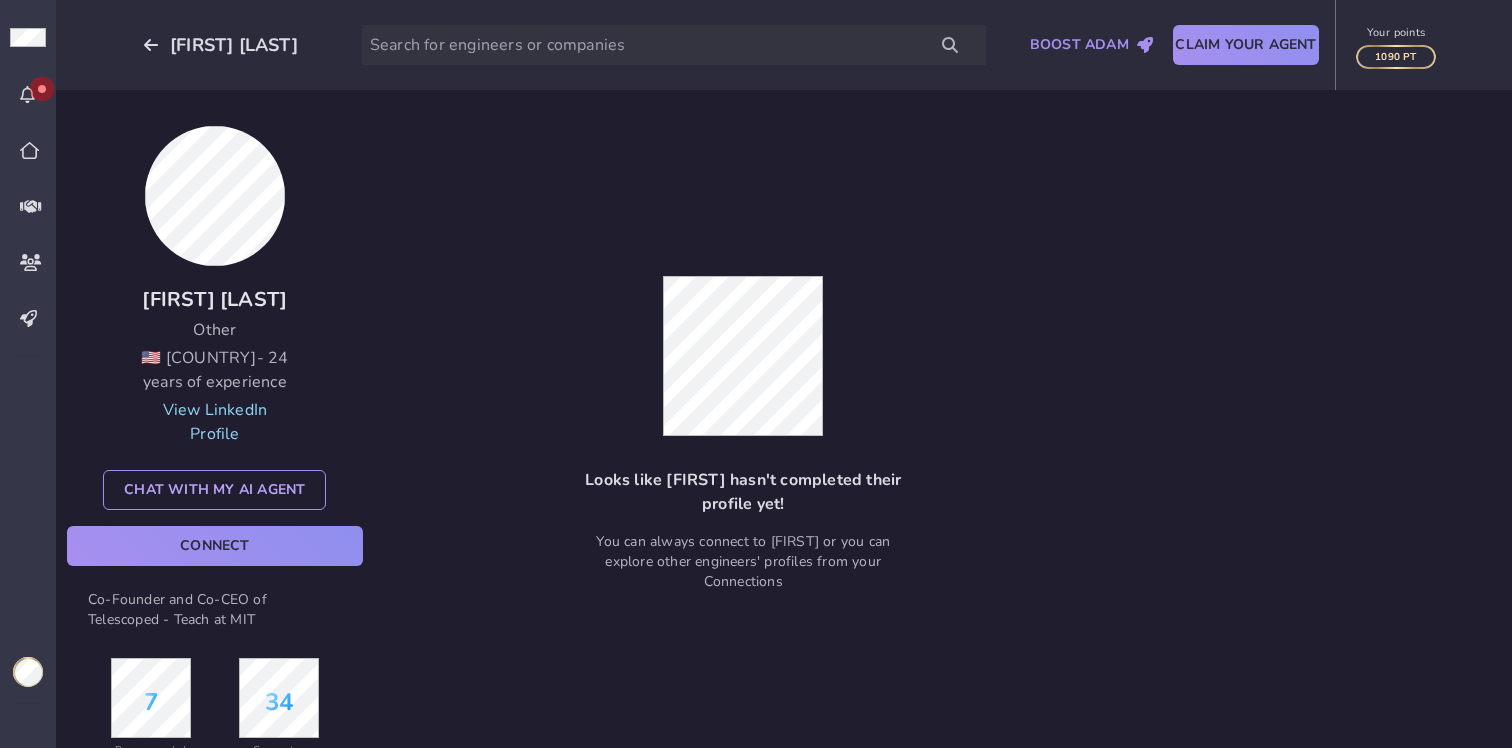 click 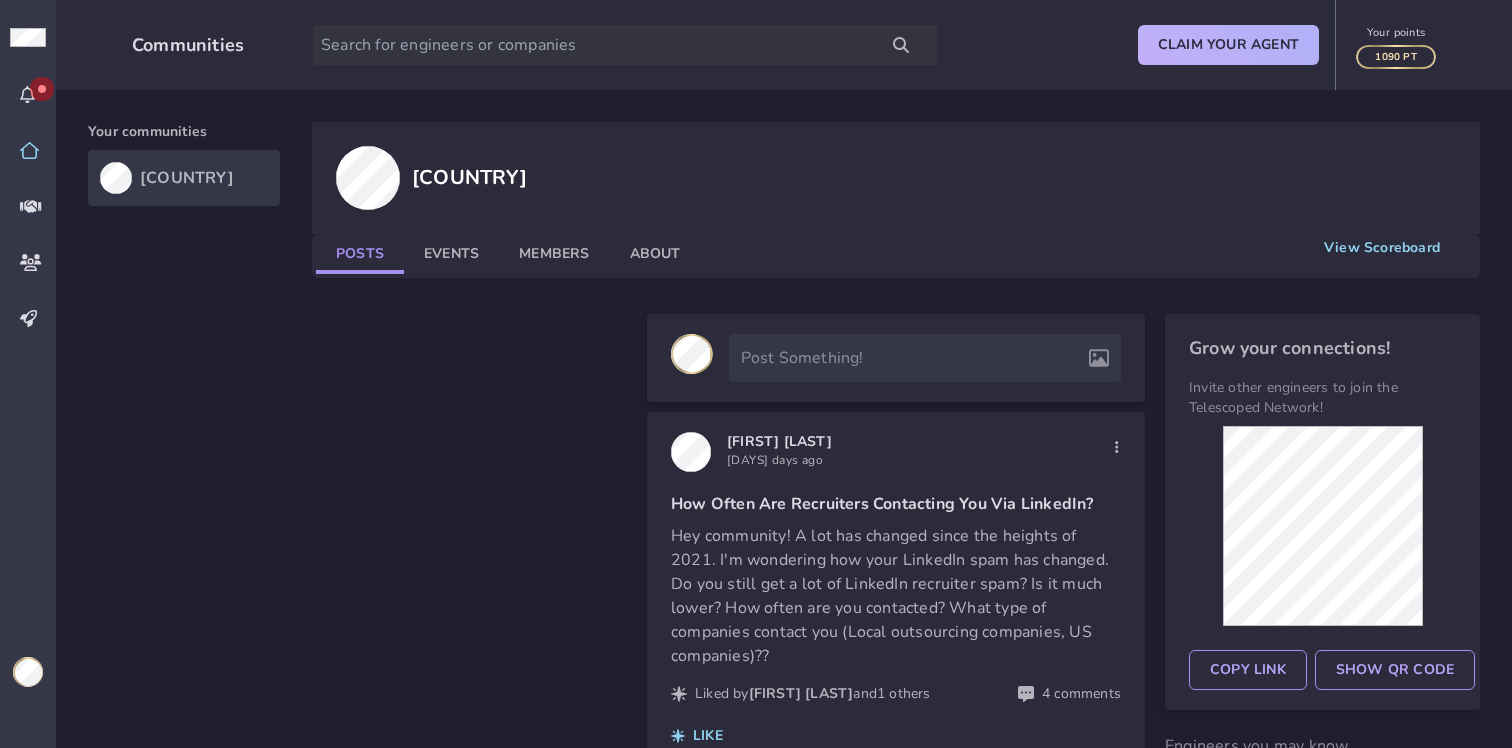 click on "Claim Your Agent" 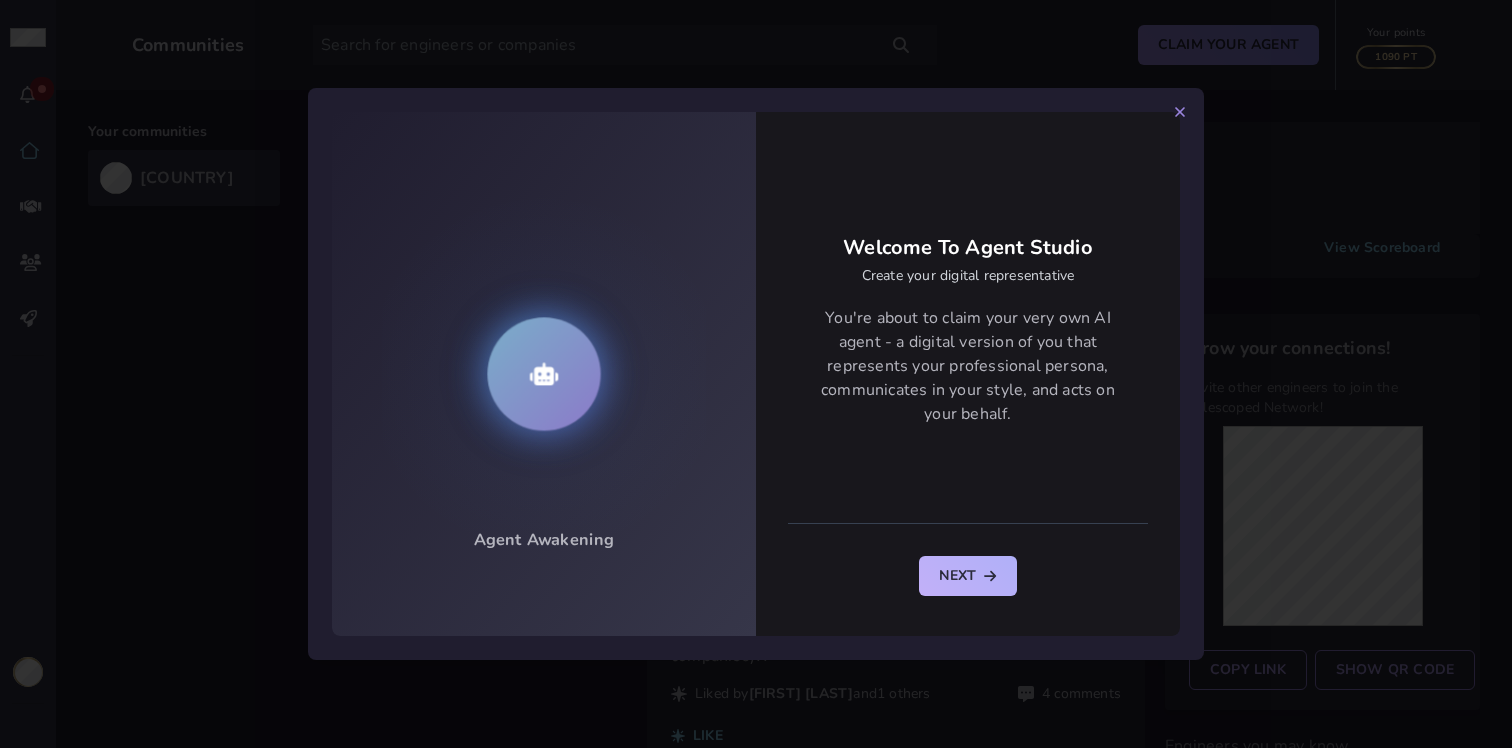 click on "Next" at bounding box center [967, 576] 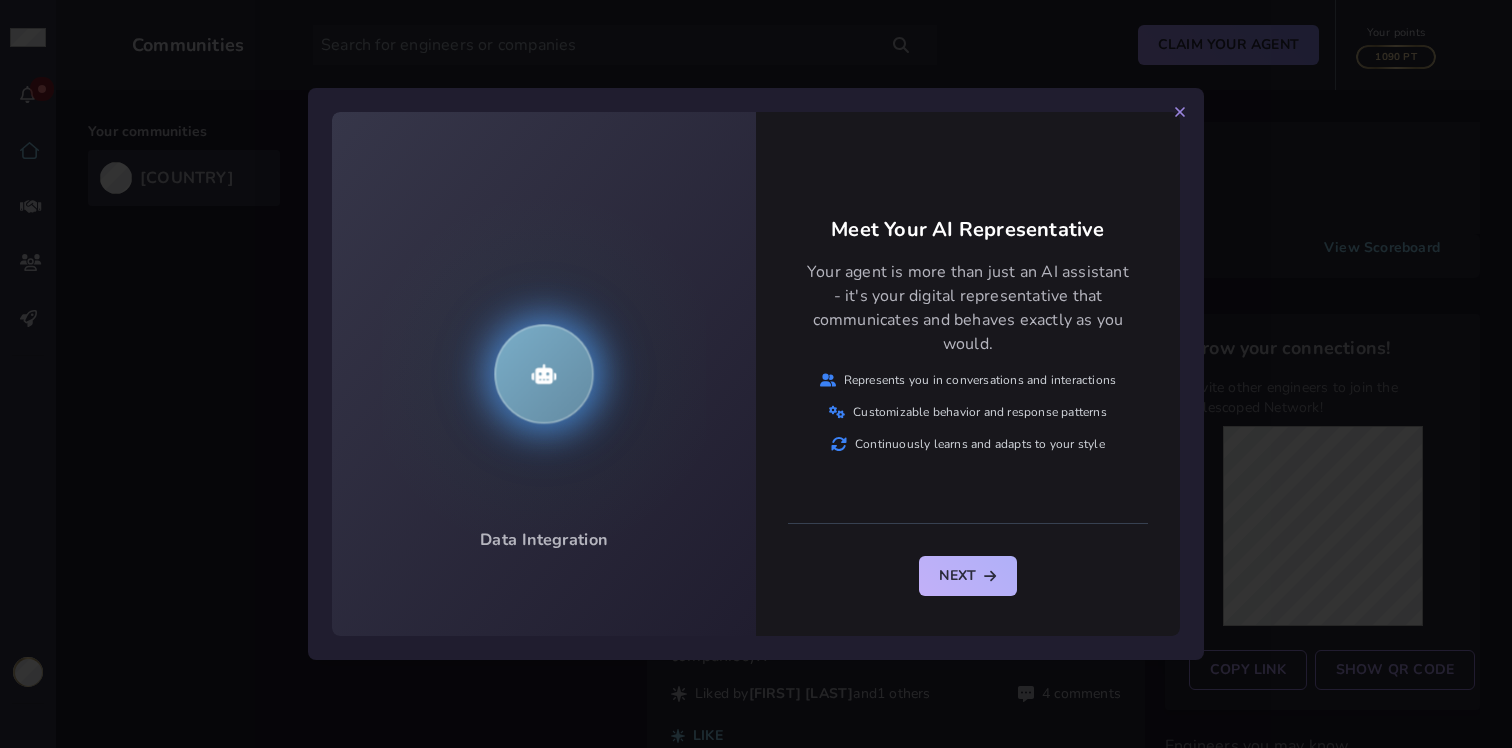 click on "Next" at bounding box center [967, 576] 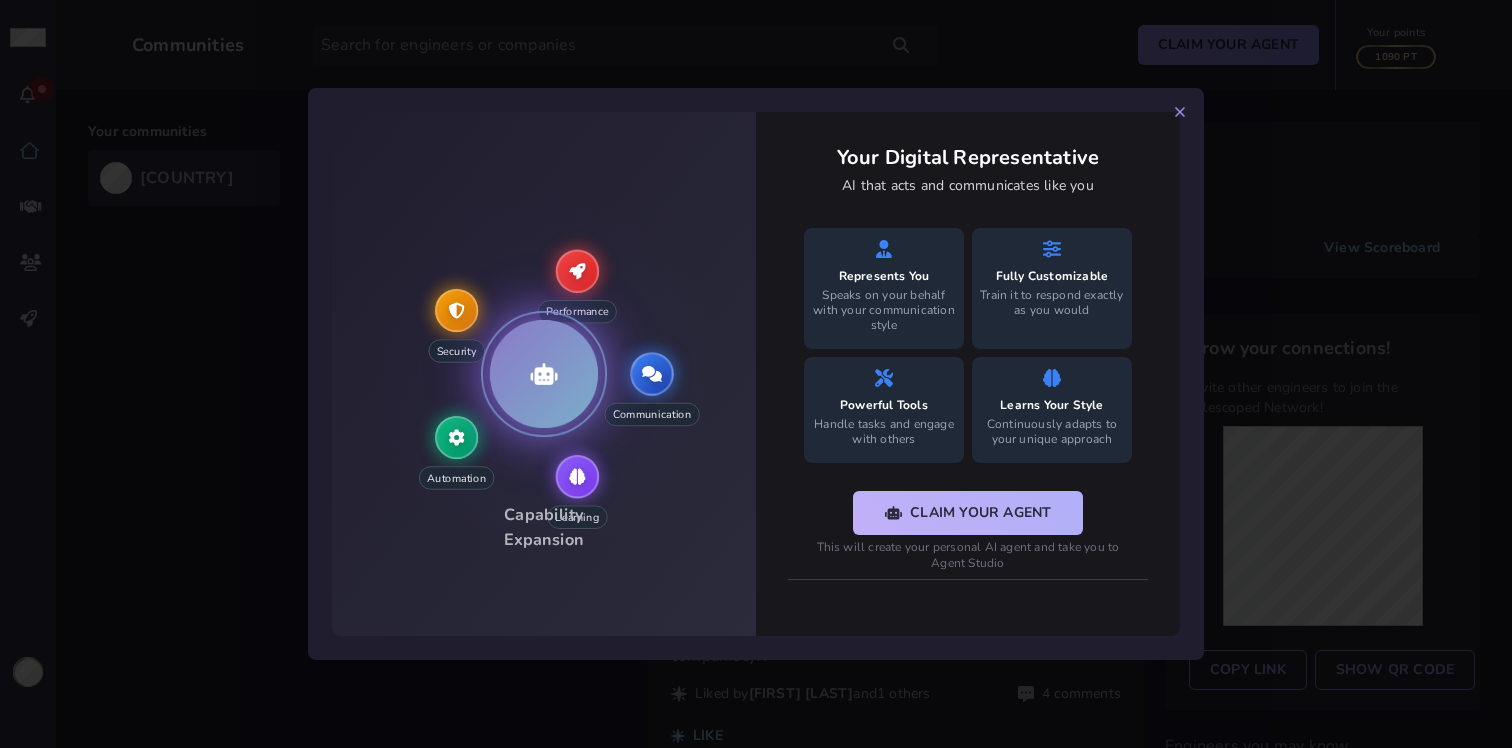 click on "Claim Your Agent" at bounding box center (968, 513) 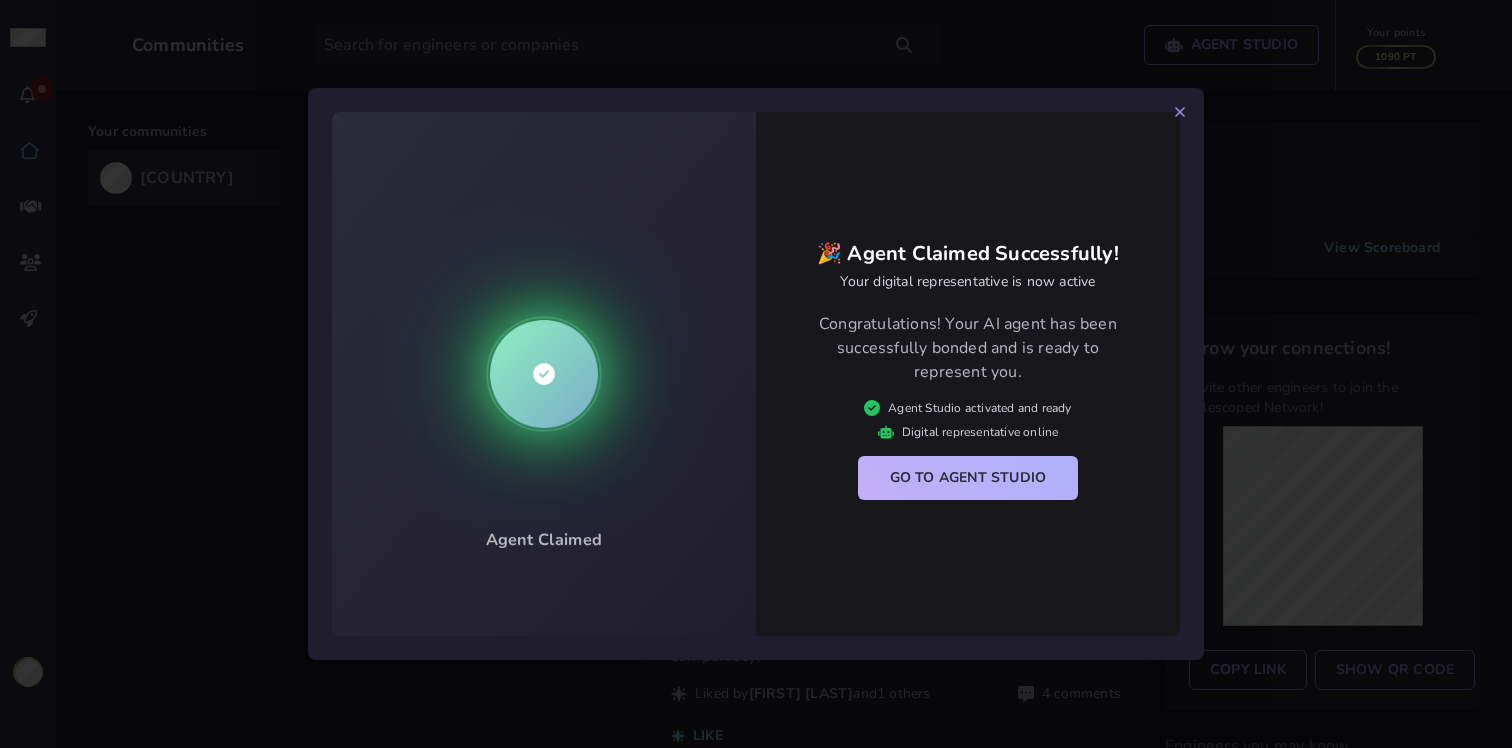 click on "Go to Agent Studio" at bounding box center (968, 478) 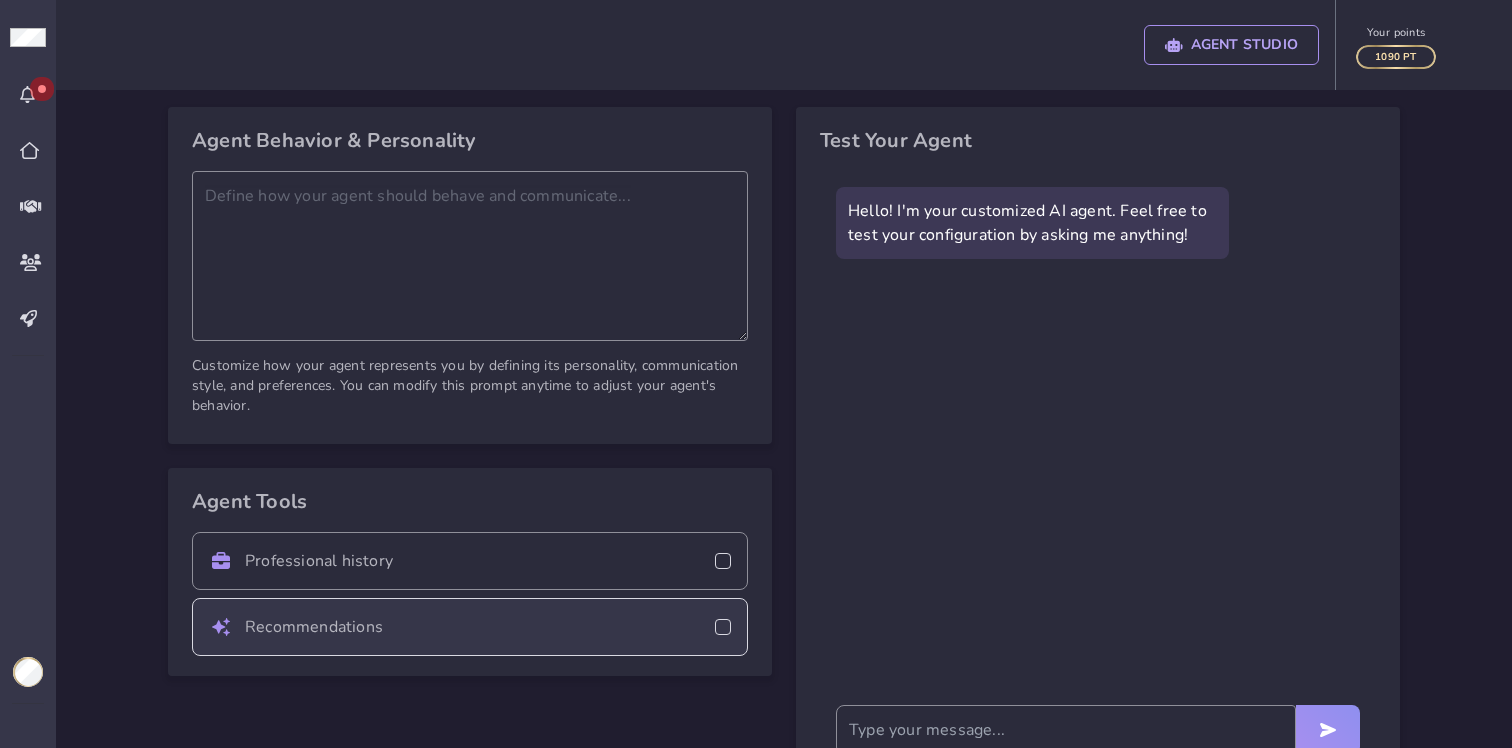 scroll, scrollTop: 108, scrollLeft: 0, axis: vertical 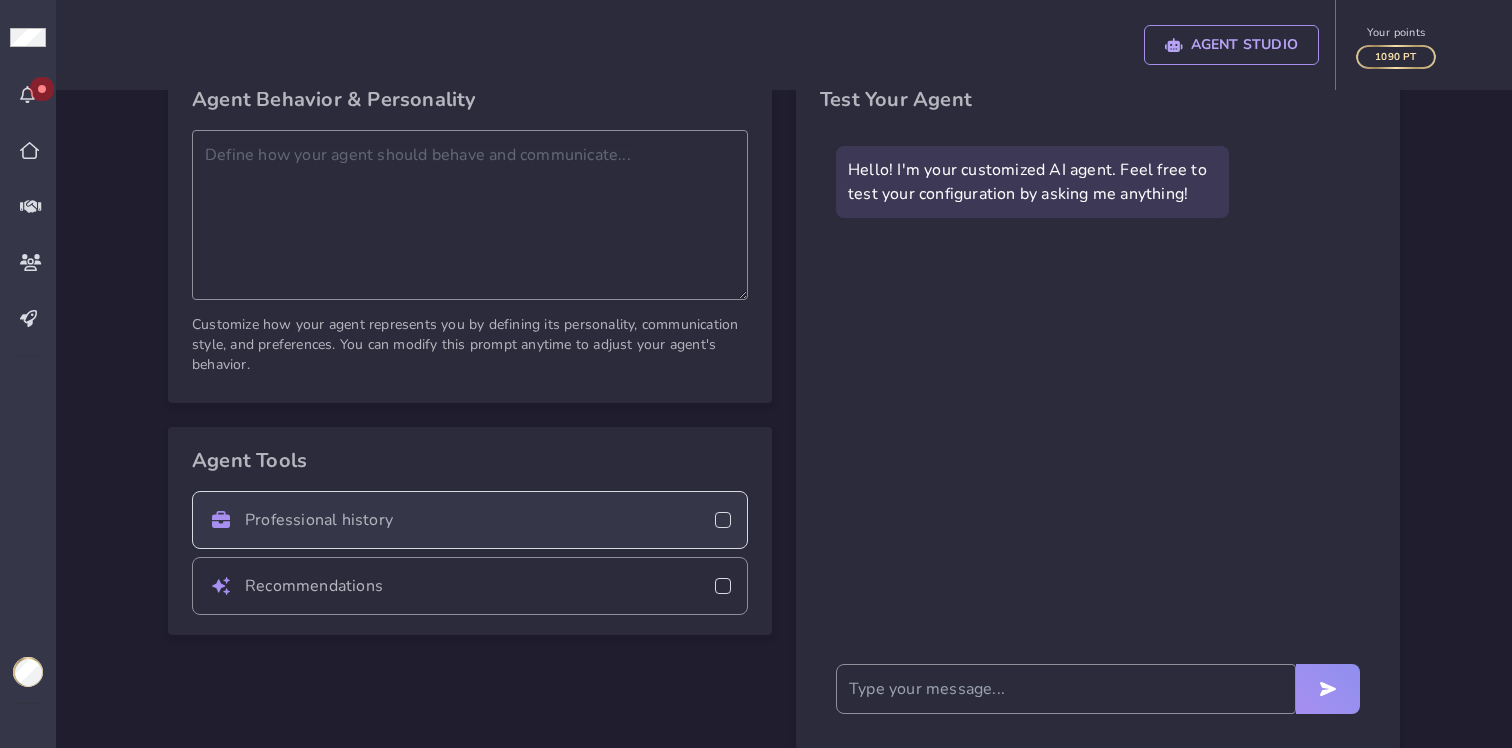 click 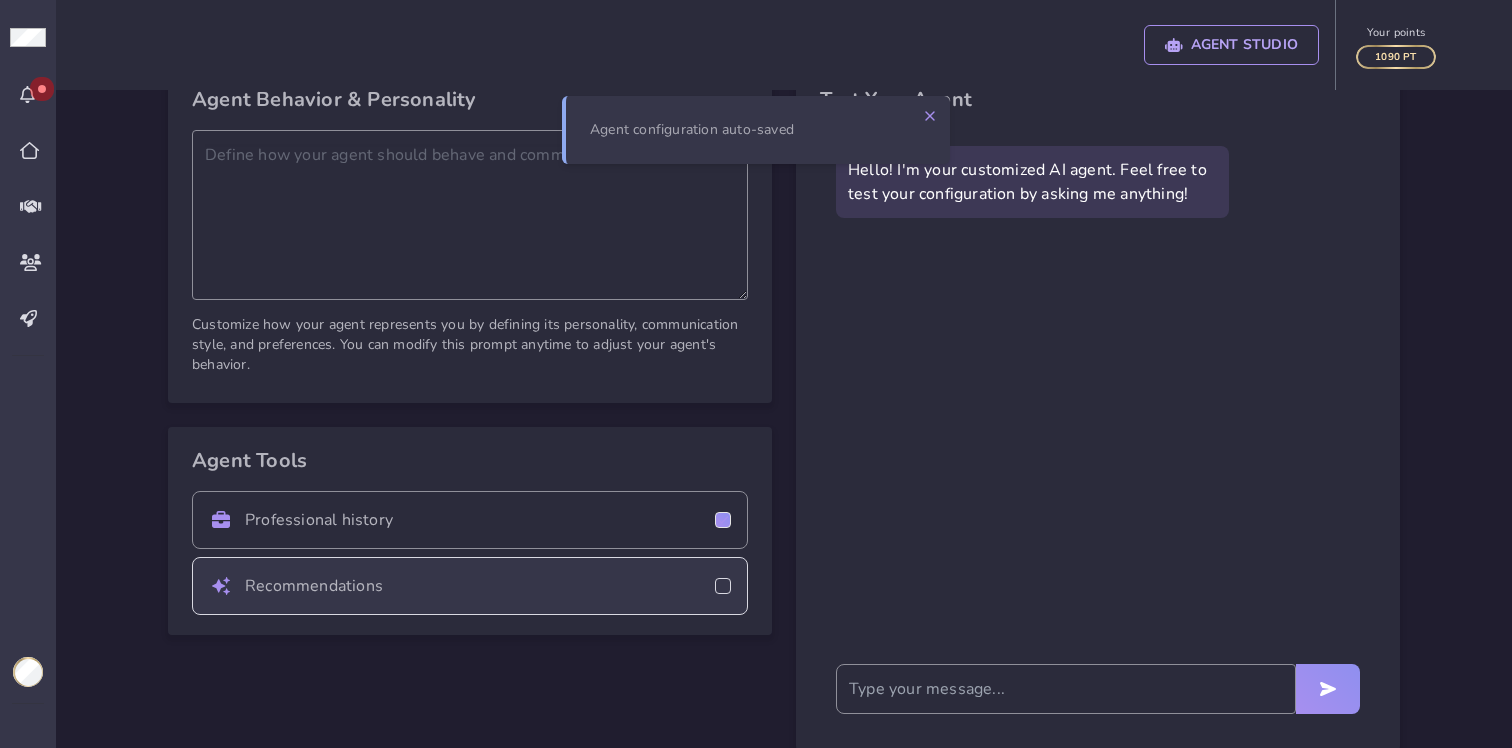 click 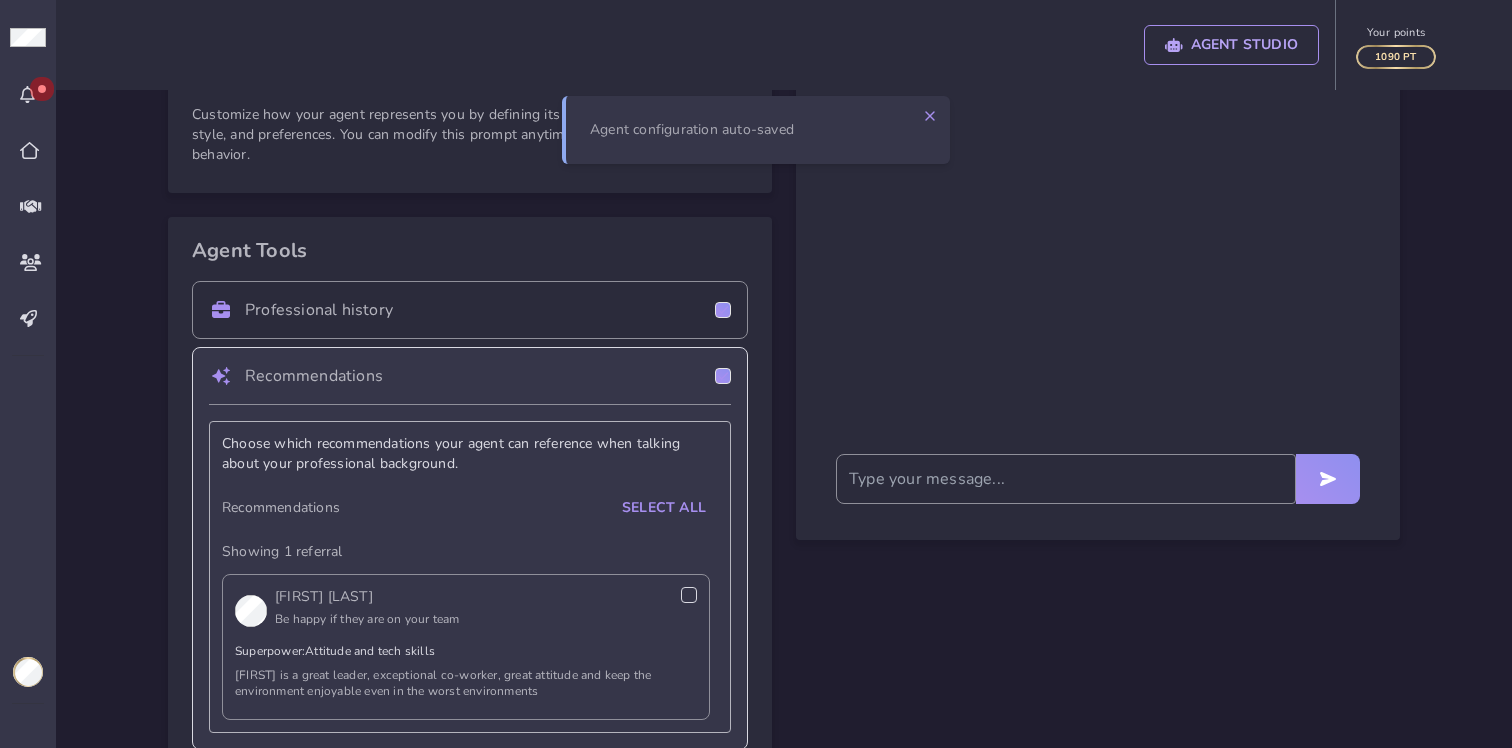 scroll, scrollTop: 364, scrollLeft: 0, axis: vertical 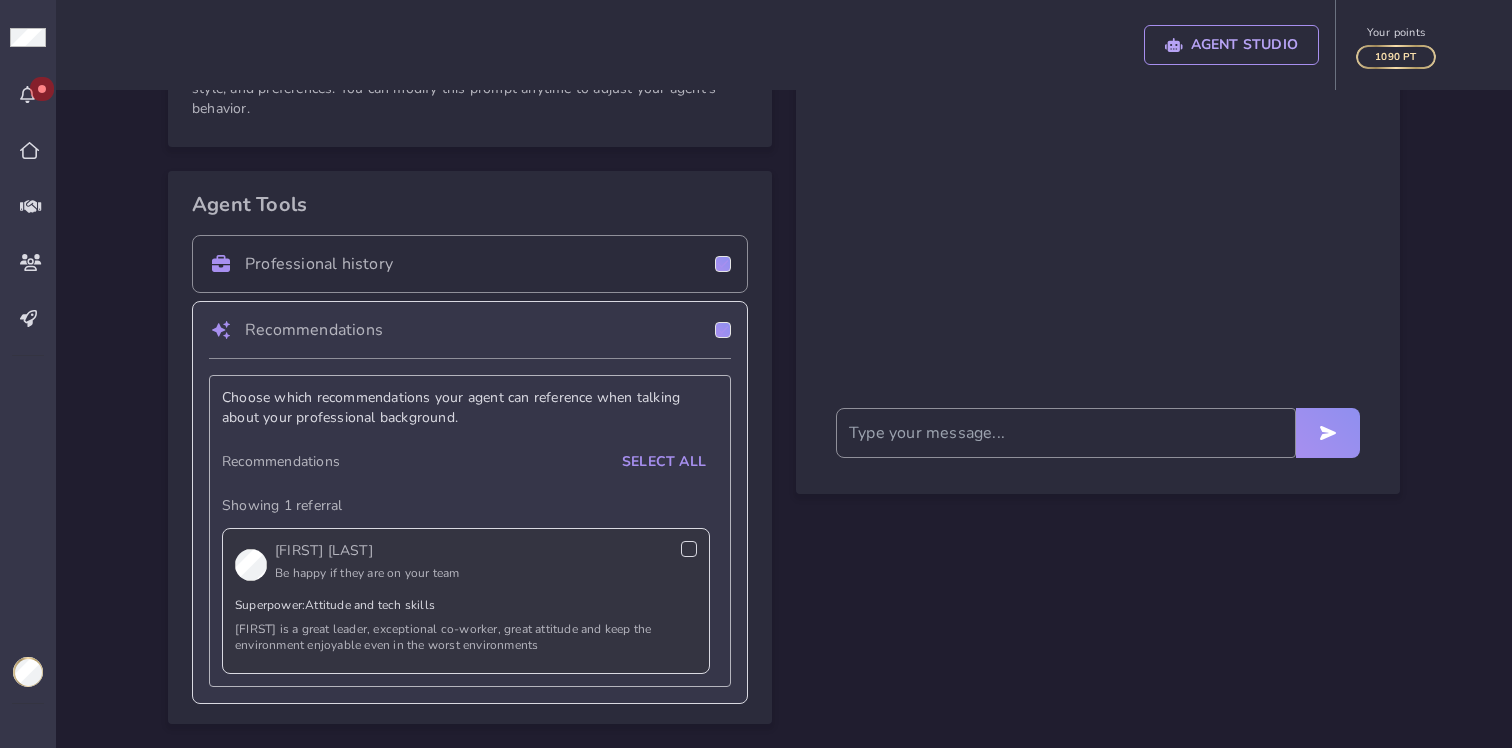 click on "Be happy if they are on your team" at bounding box center (478, 573) 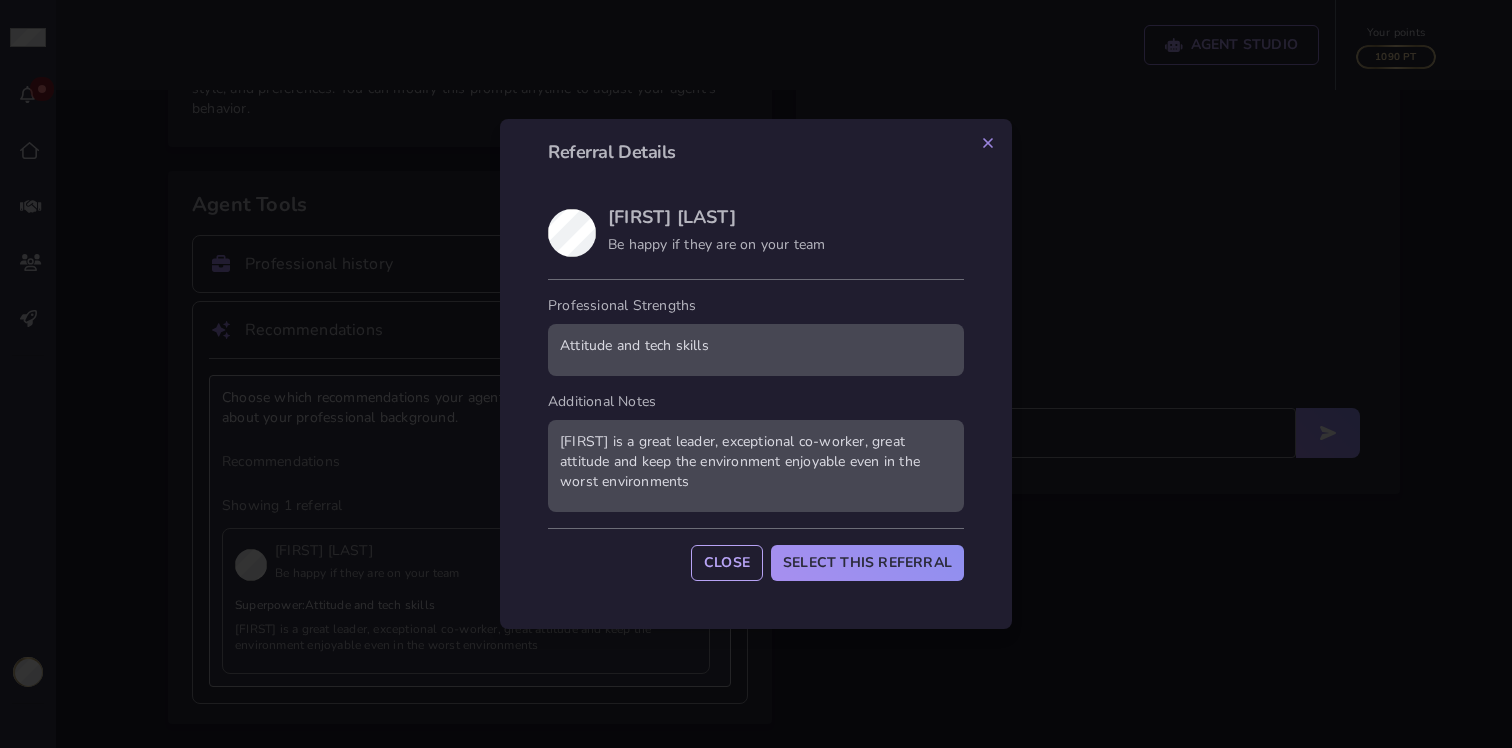 click on "Close" at bounding box center (727, 563) 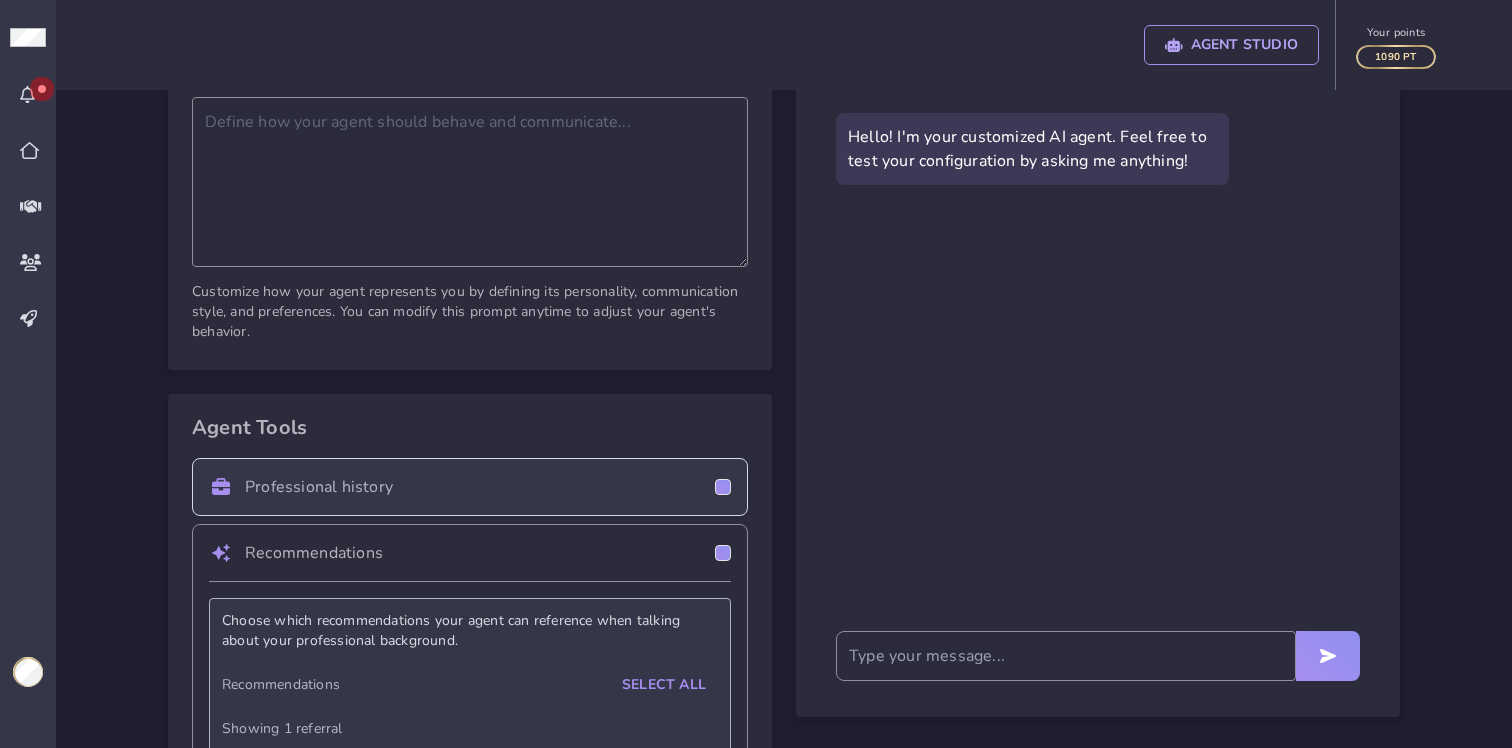 scroll, scrollTop: 0, scrollLeft: 0, axis: both 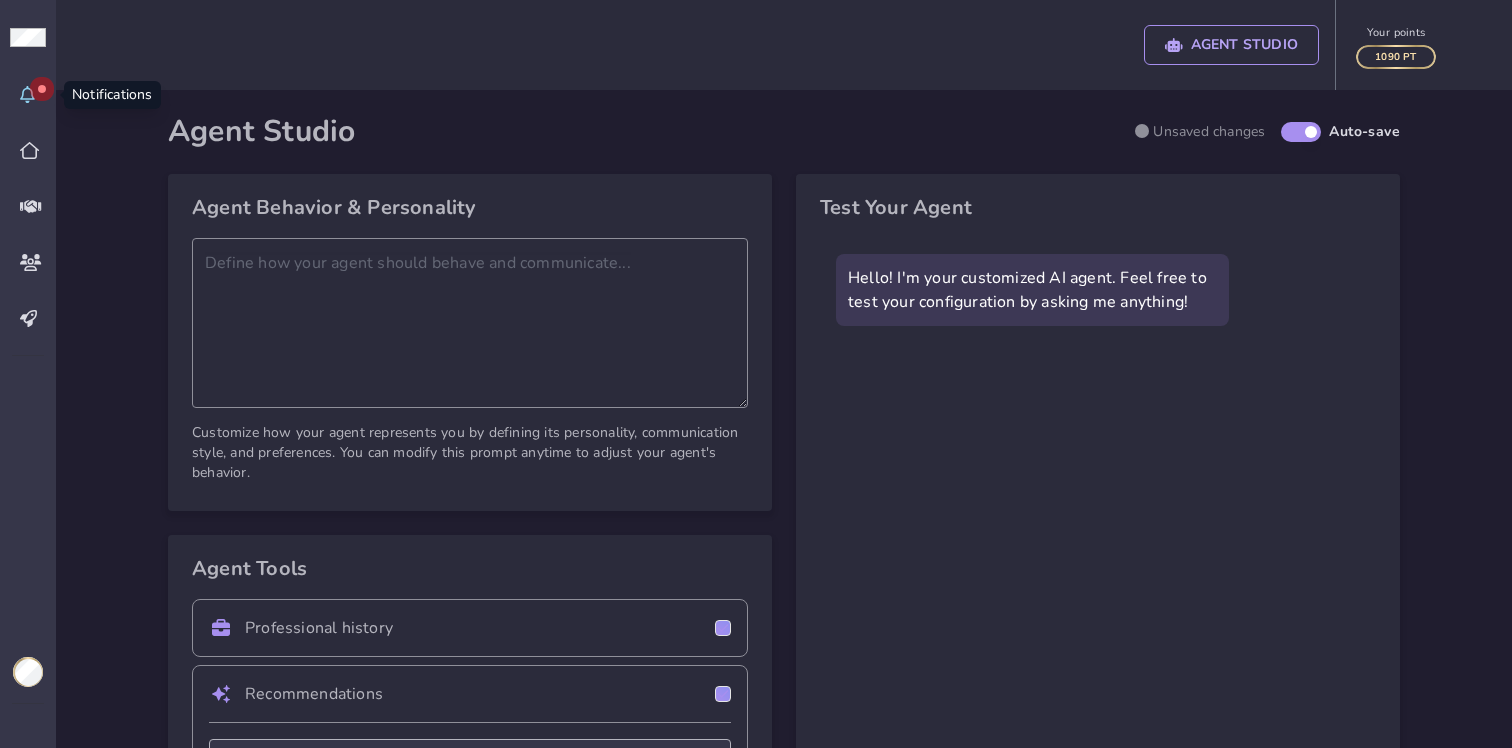 click 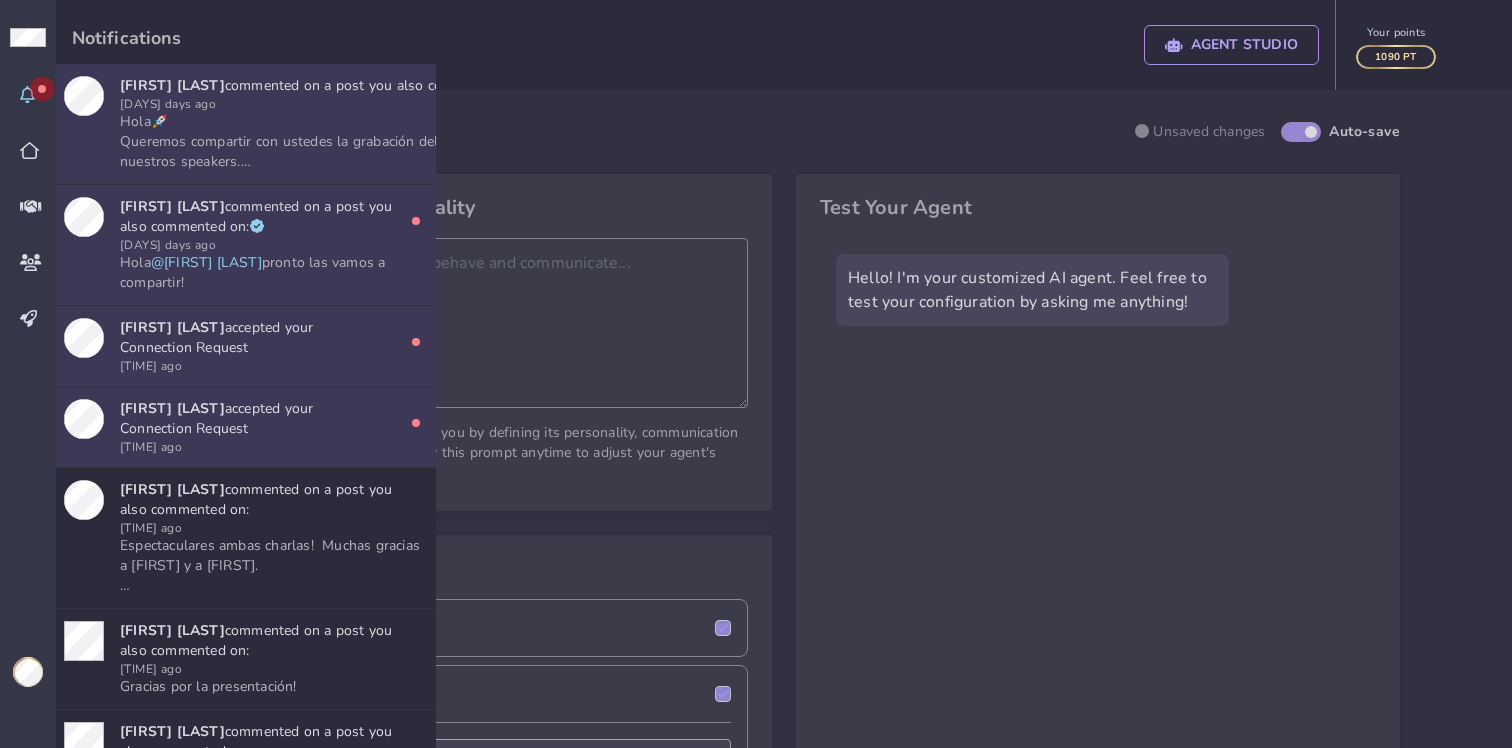 click on "Hola🚀 Queremos compartir con ustedes la grabación del evento y las presentaciones de nuestros speakers.    Grabación:    https://youtu.be/yLPdKaEOsTA    Charla #1 – [FIRST] [LAST]:    Learn how to build AI Agents    https://docs.google.com/presentation/d/1Np6GGQ2q6_5wnhTZWAaDH_06AHm7KHYe-WnVNLiMCoA/edit?usp=sharing    Charla #2 – [FIRST] [LAST]:    Building a Development Team with Cursor and Custom Modes    https://docs.google.com/presentation/d/1bCi8xQ5QnWYoW8L-ChHvXwtooDzrXS50amBfxpeFq4Y/edit?usp=sharing    Esperamos que lo disfruten y que les sirva para seguir explorando el mundo de la inteligencia artificial.    ¡Nos vemos en el próximo MeetupStation!" 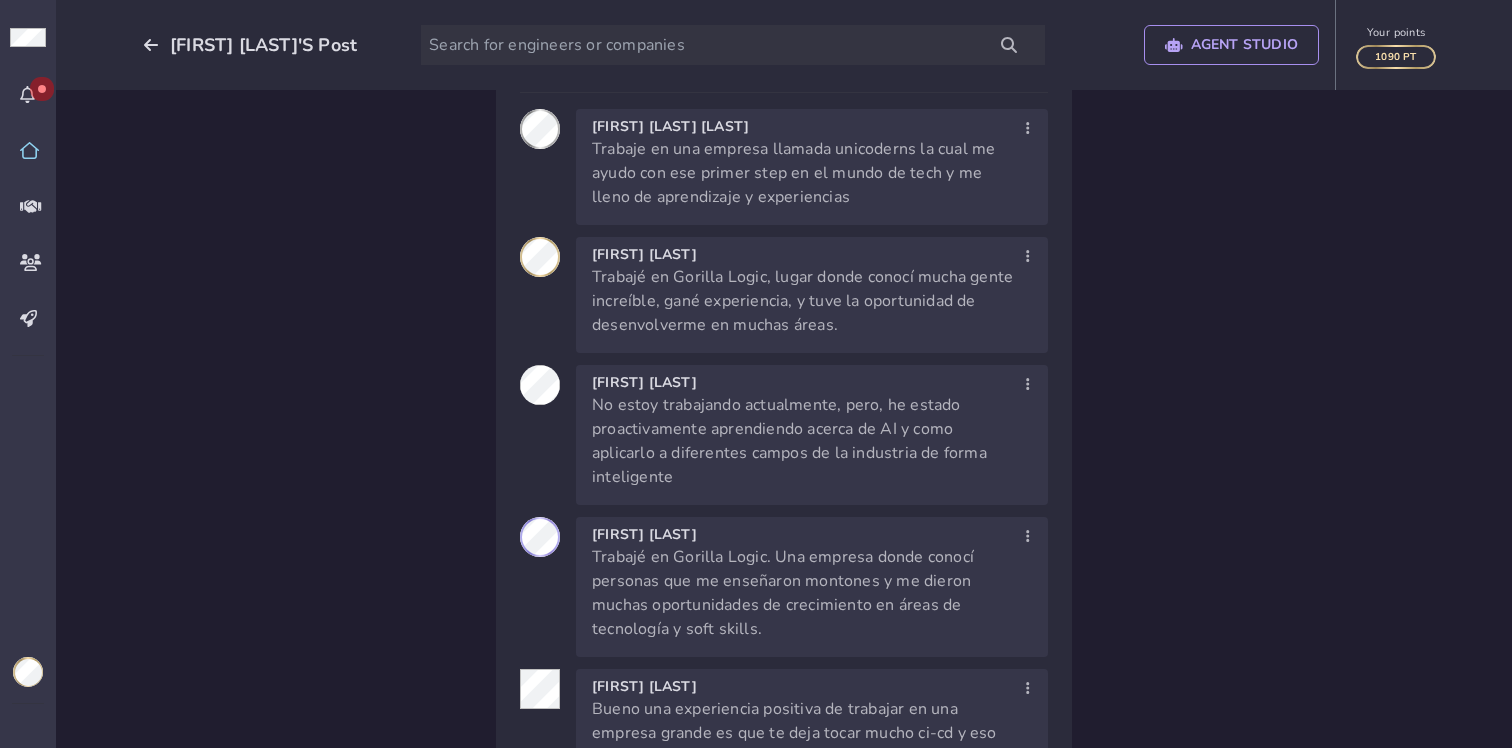 scroll, scrollTop: 762, scrollLeft: 0, axis: vertical 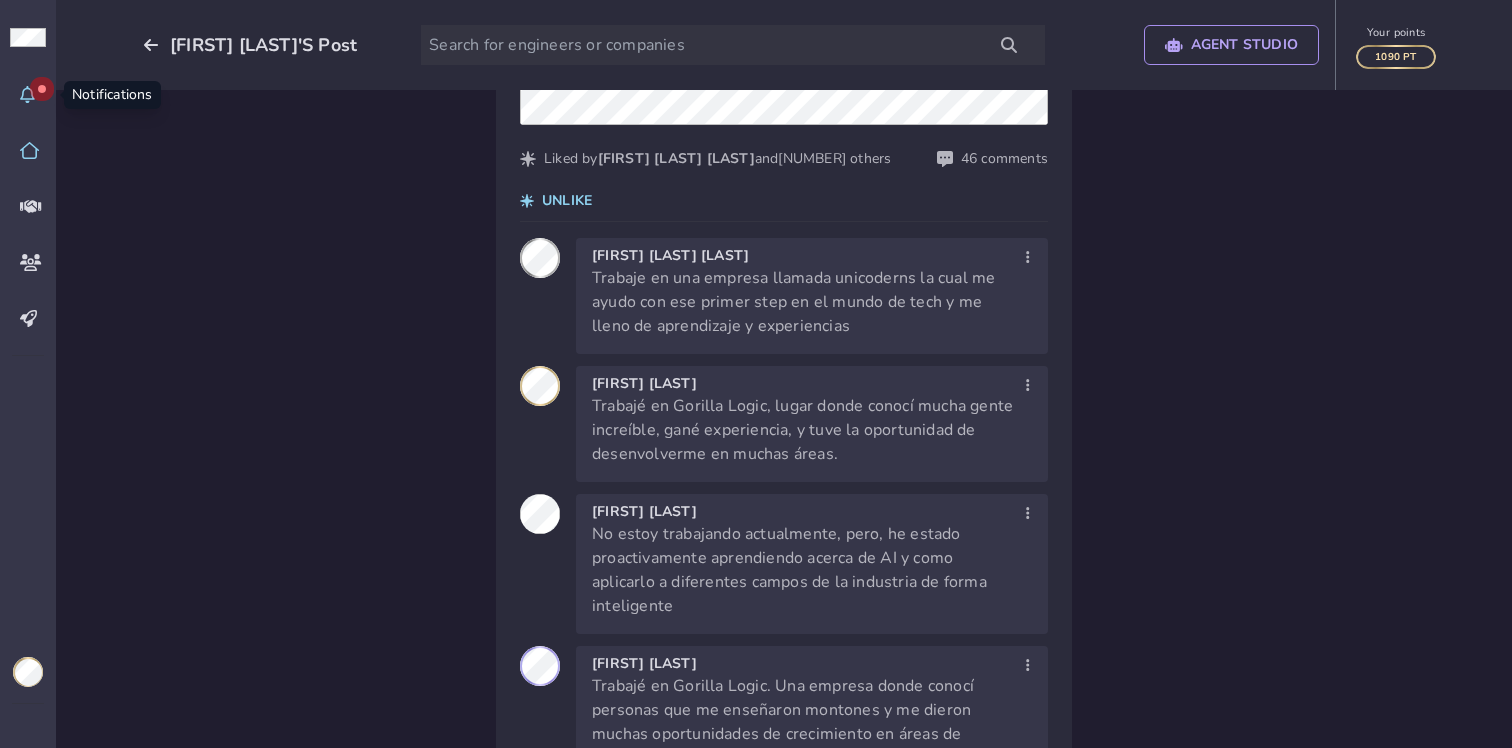 click at bounding box center [28, 95] 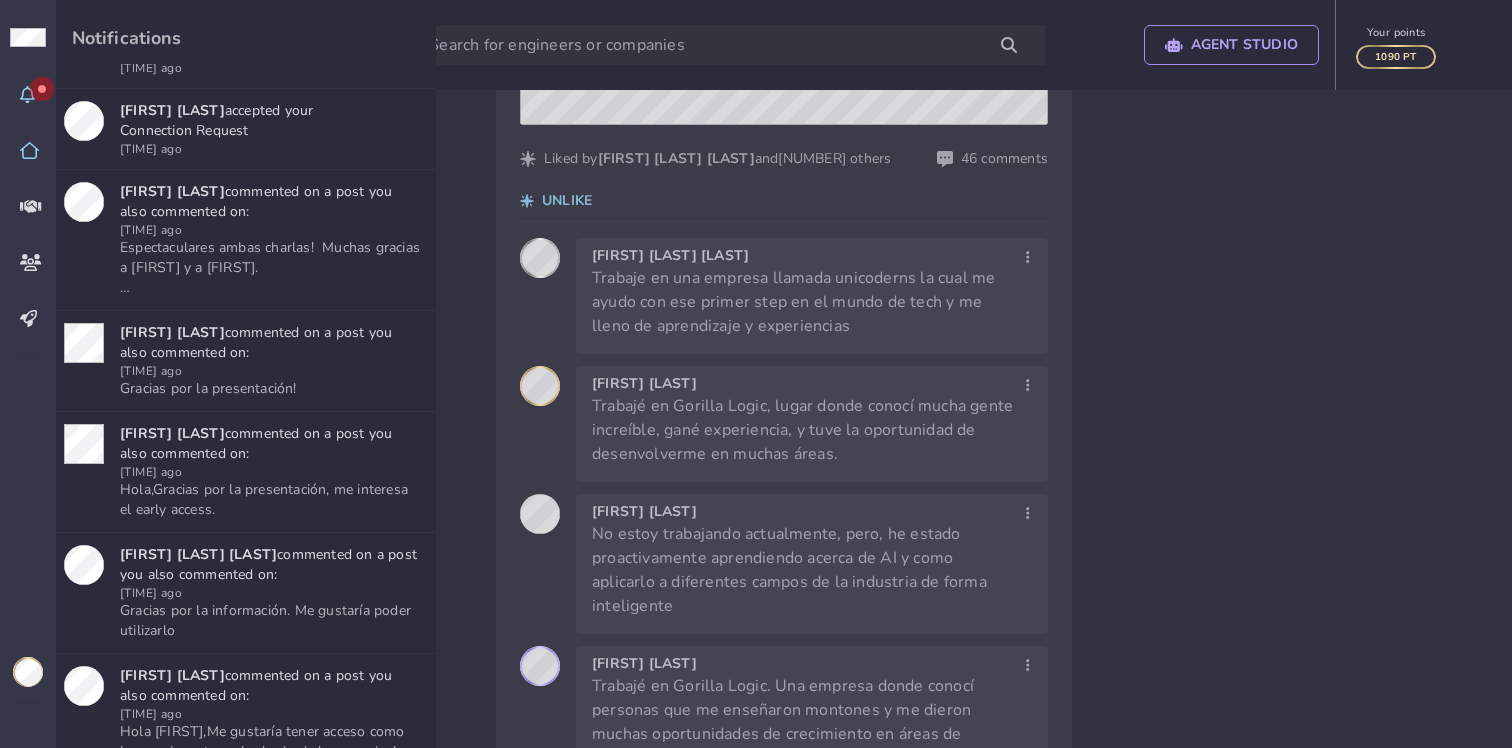 scroll, scrollTop: 341, scrollLeft: 0, axis: vertical 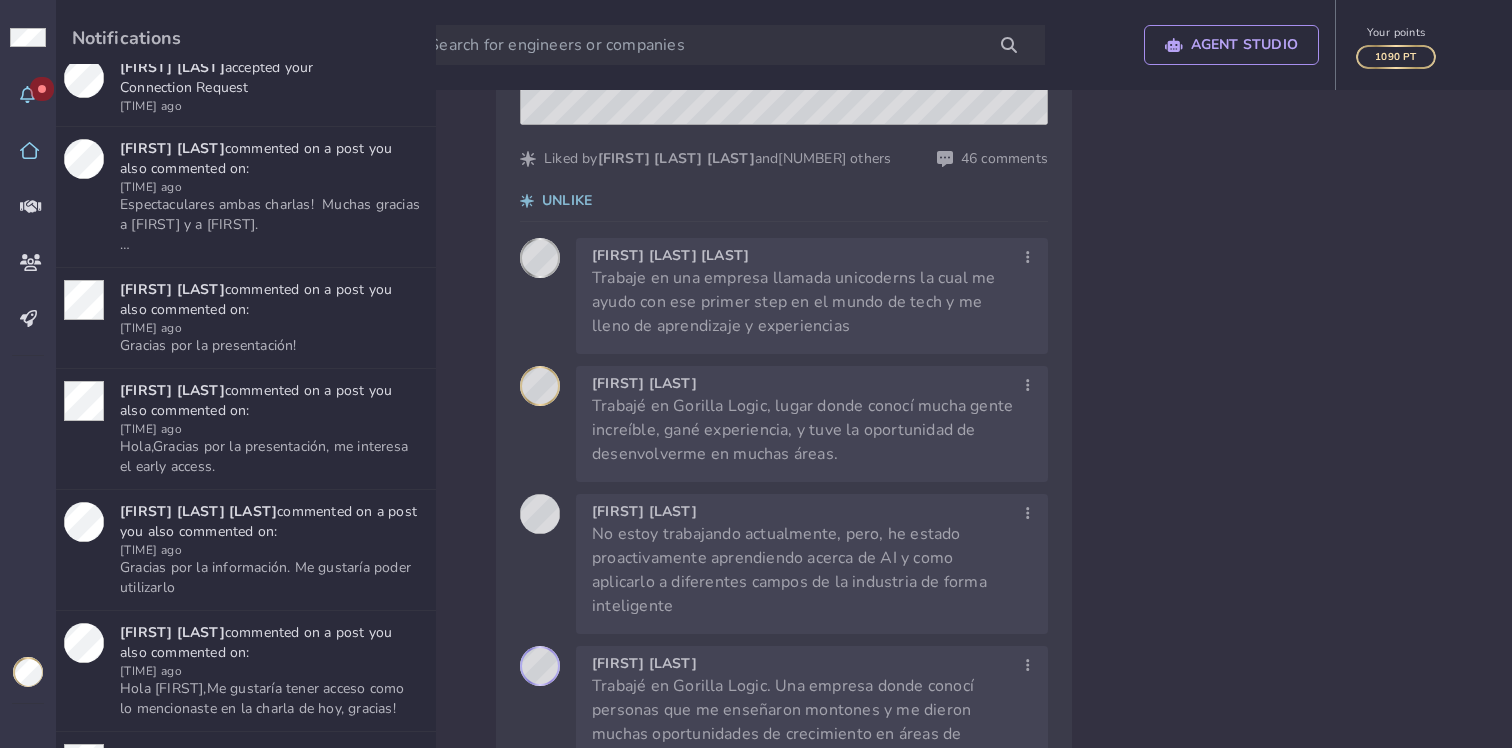 click on "Gracias por la presentación!" 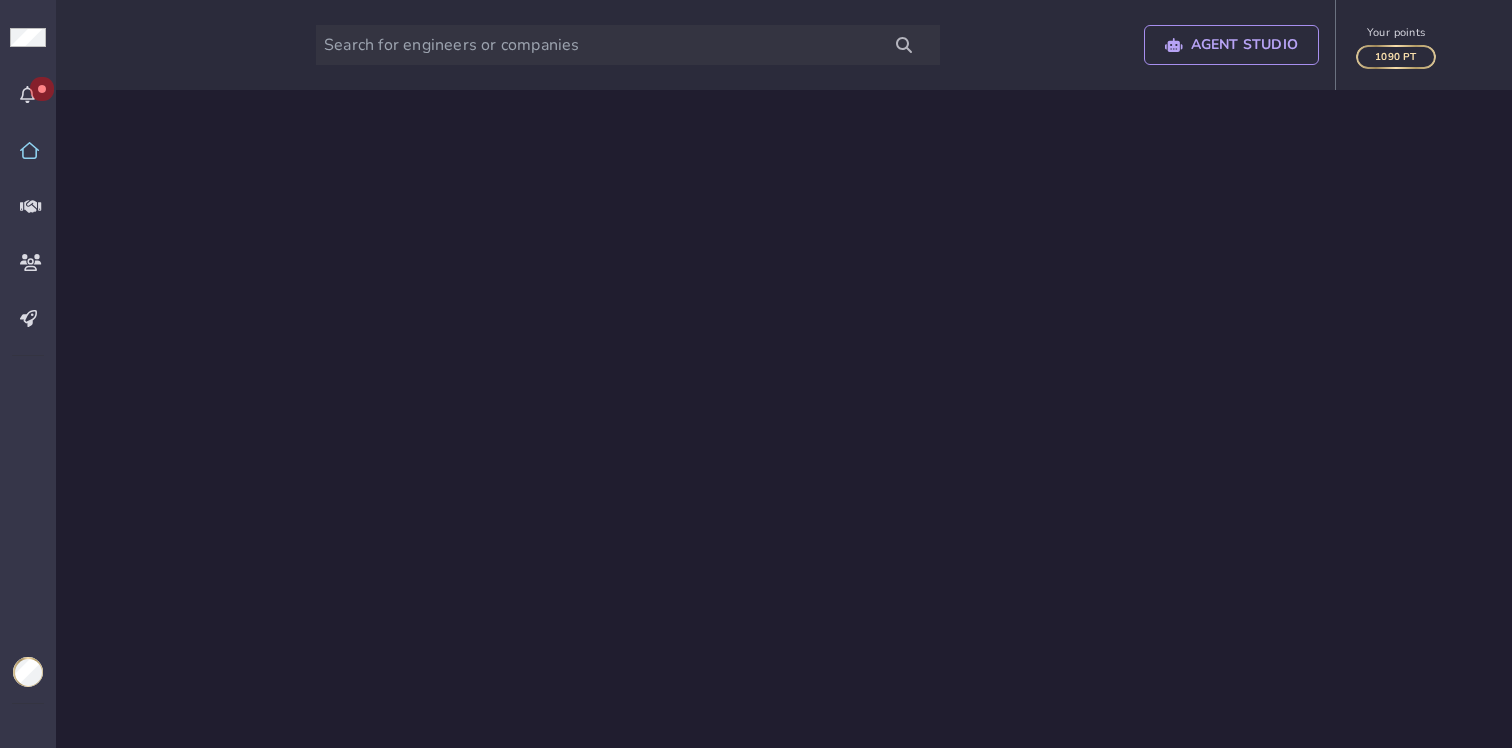 scroll, scrollTop: 0, scrollLeft: 0, axis: both 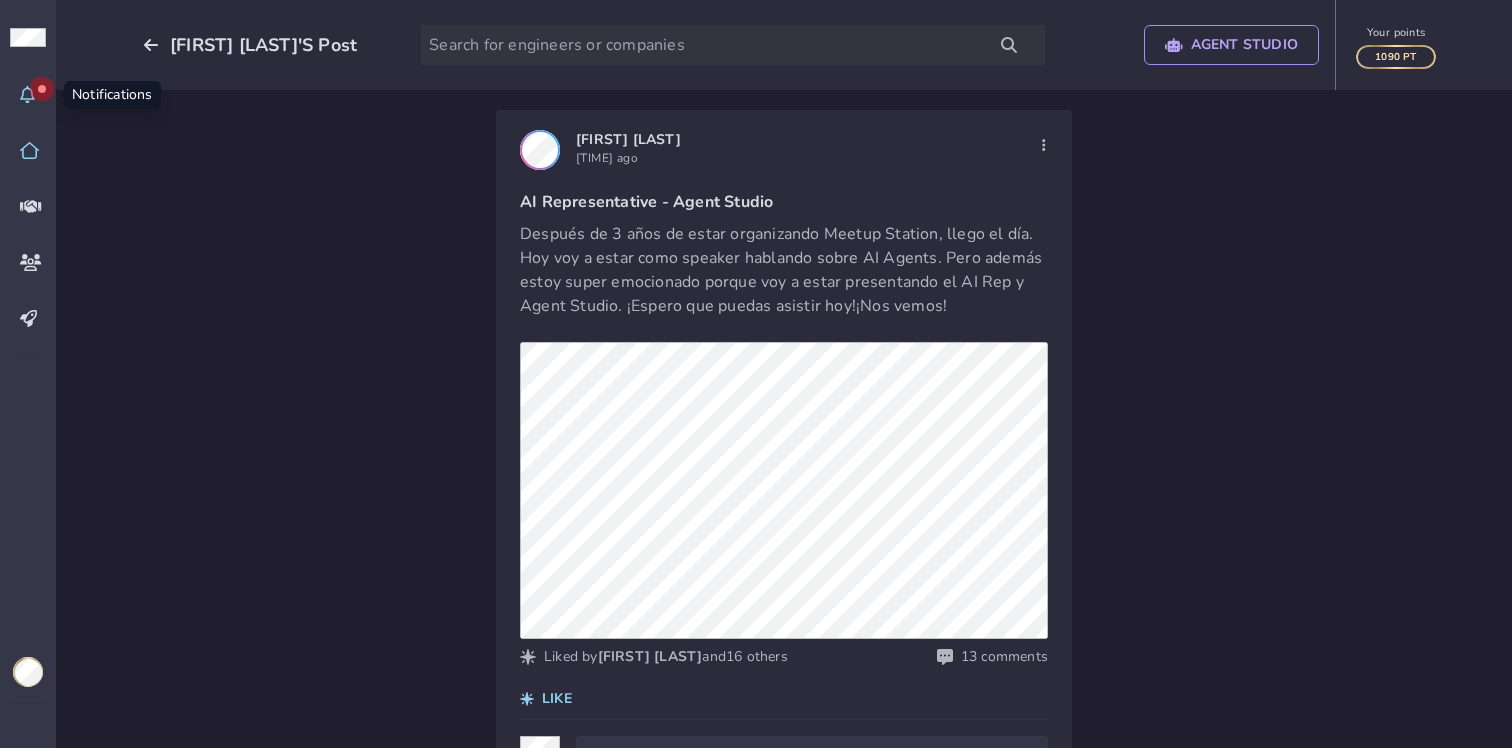 click 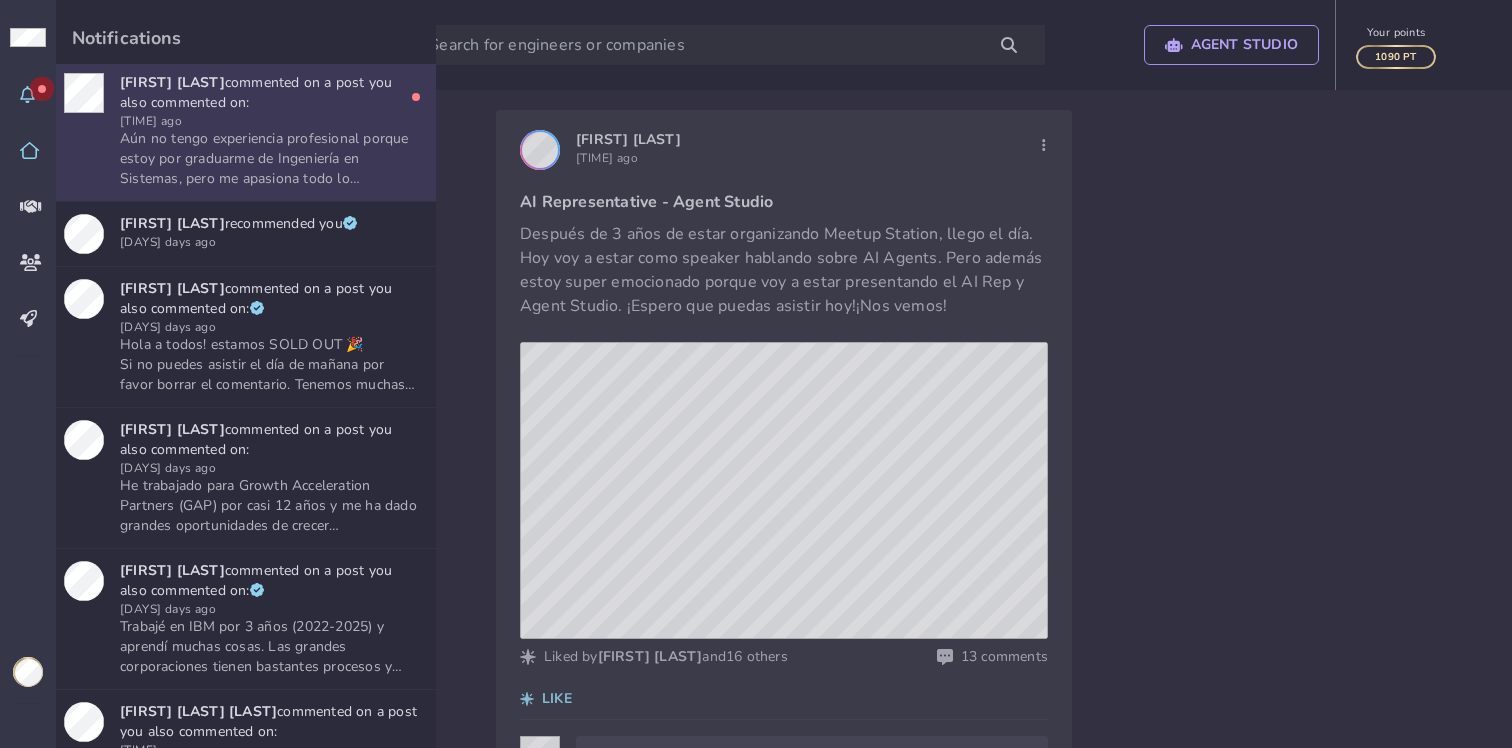 scroll, scrollTop: 1483, scrollLeft: 0, axis: vertical 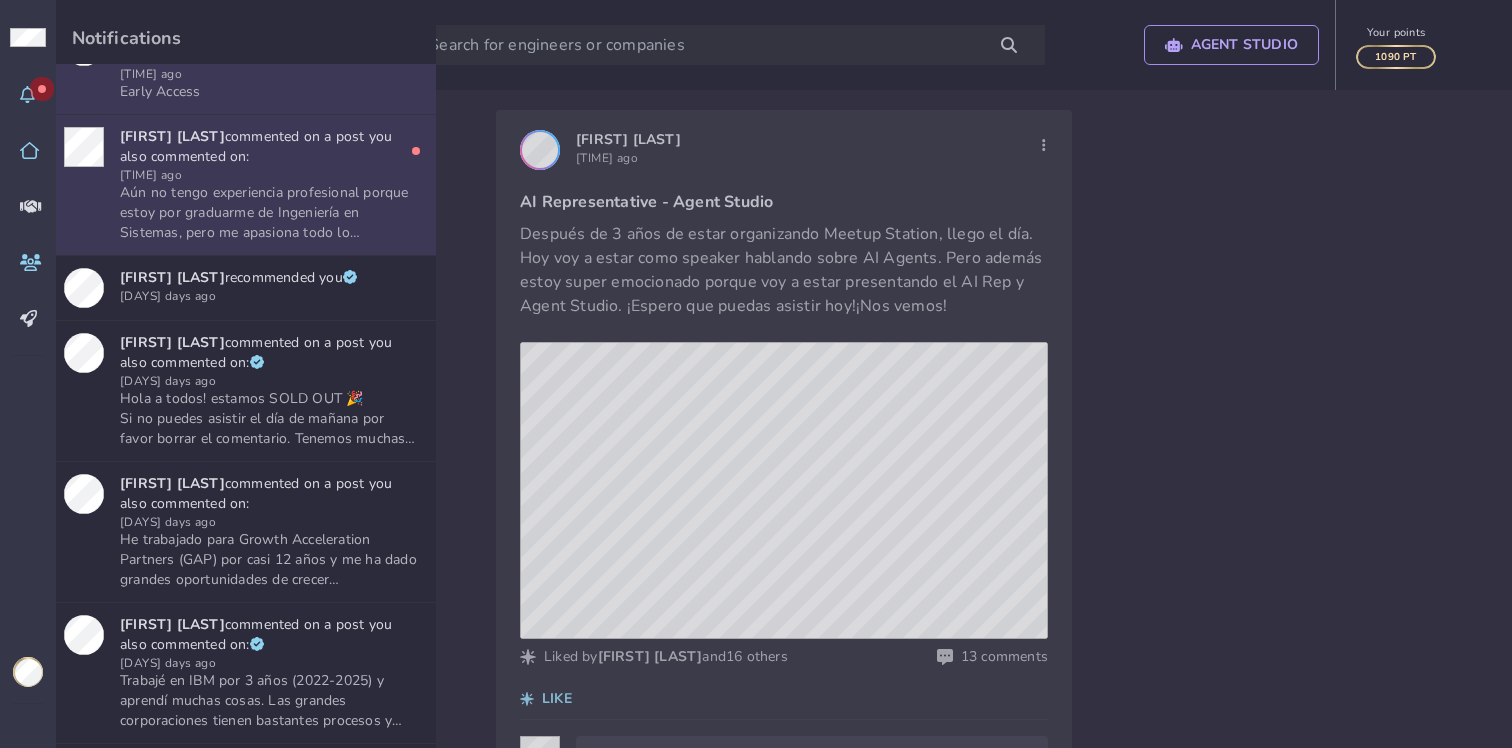 click 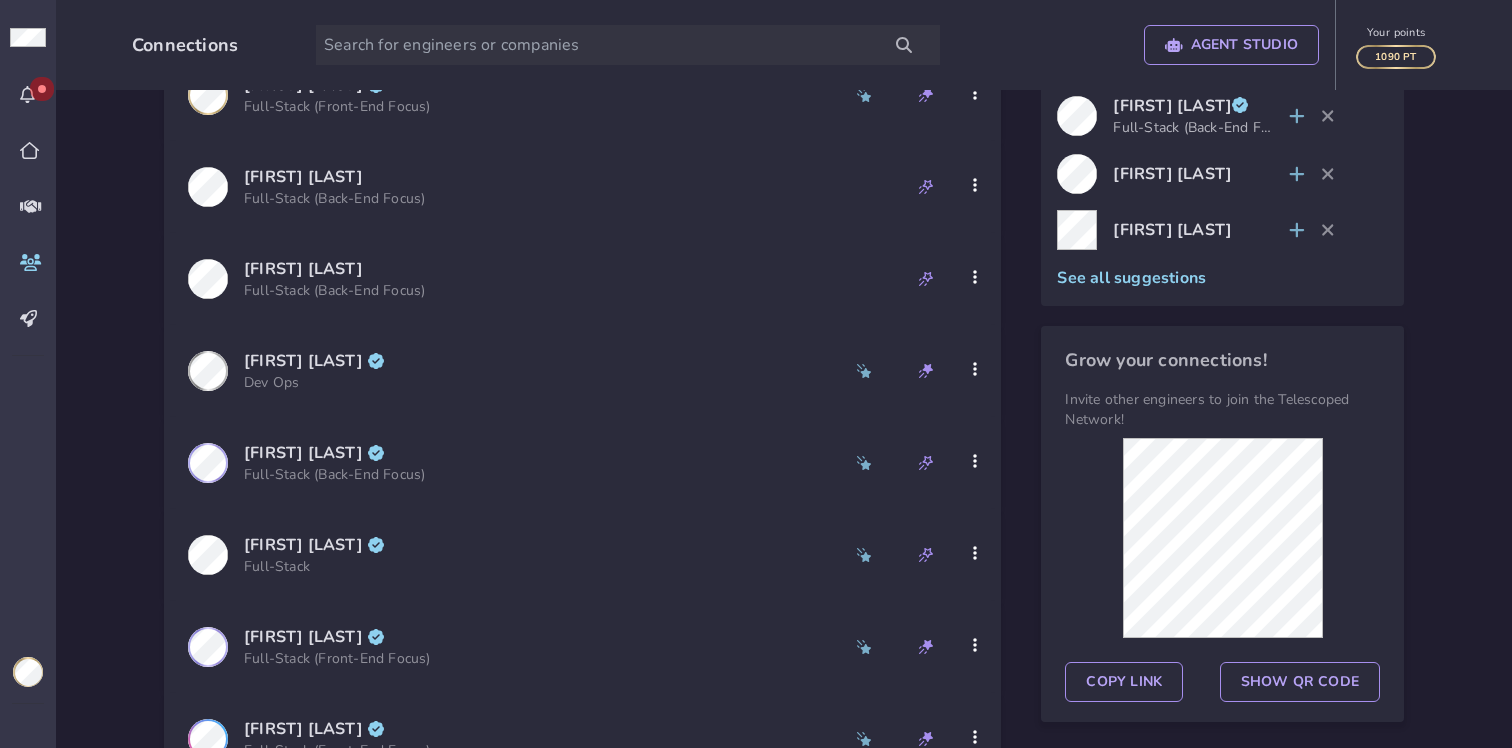 scroll, scrollTop: 0, scrollLeft: 0, axis: both 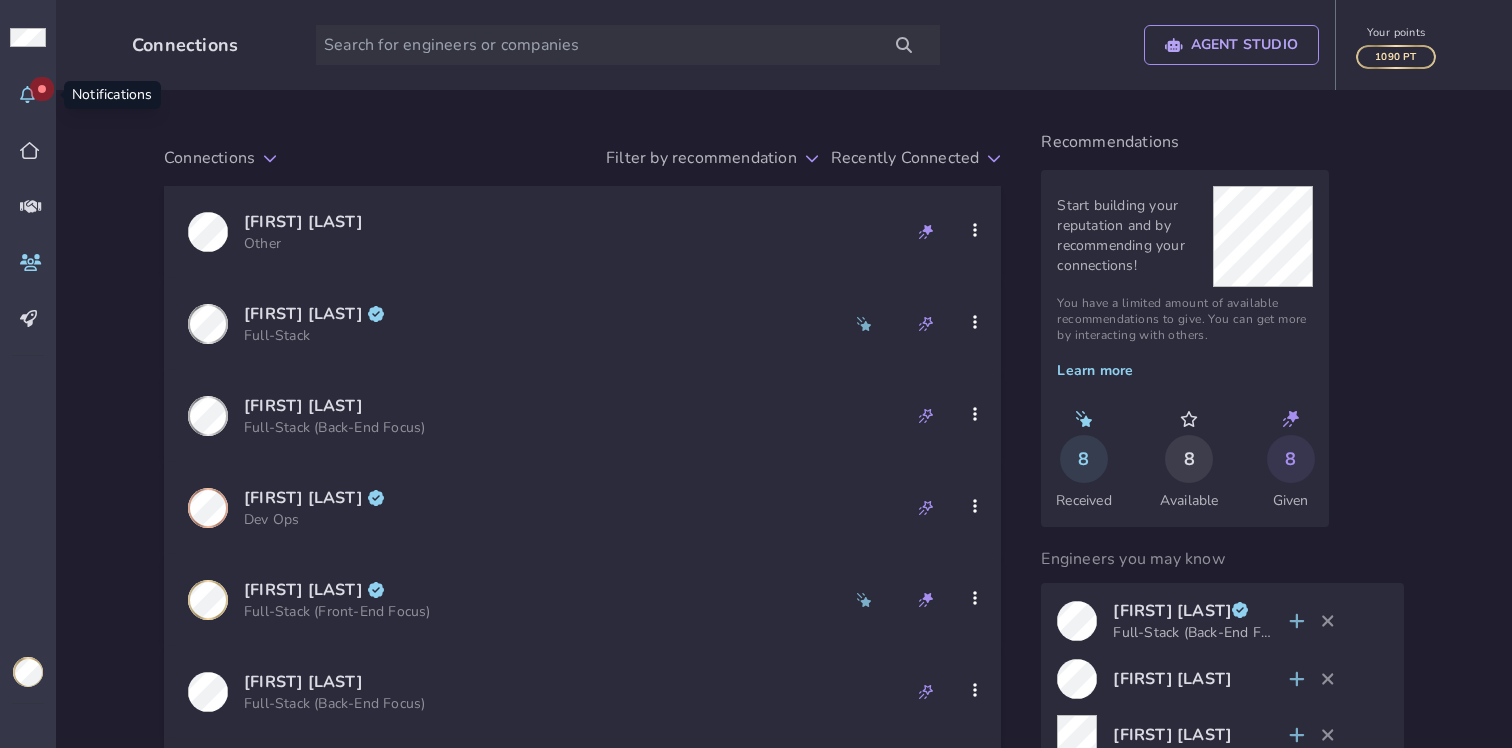 click at bounding box center [42, 89] 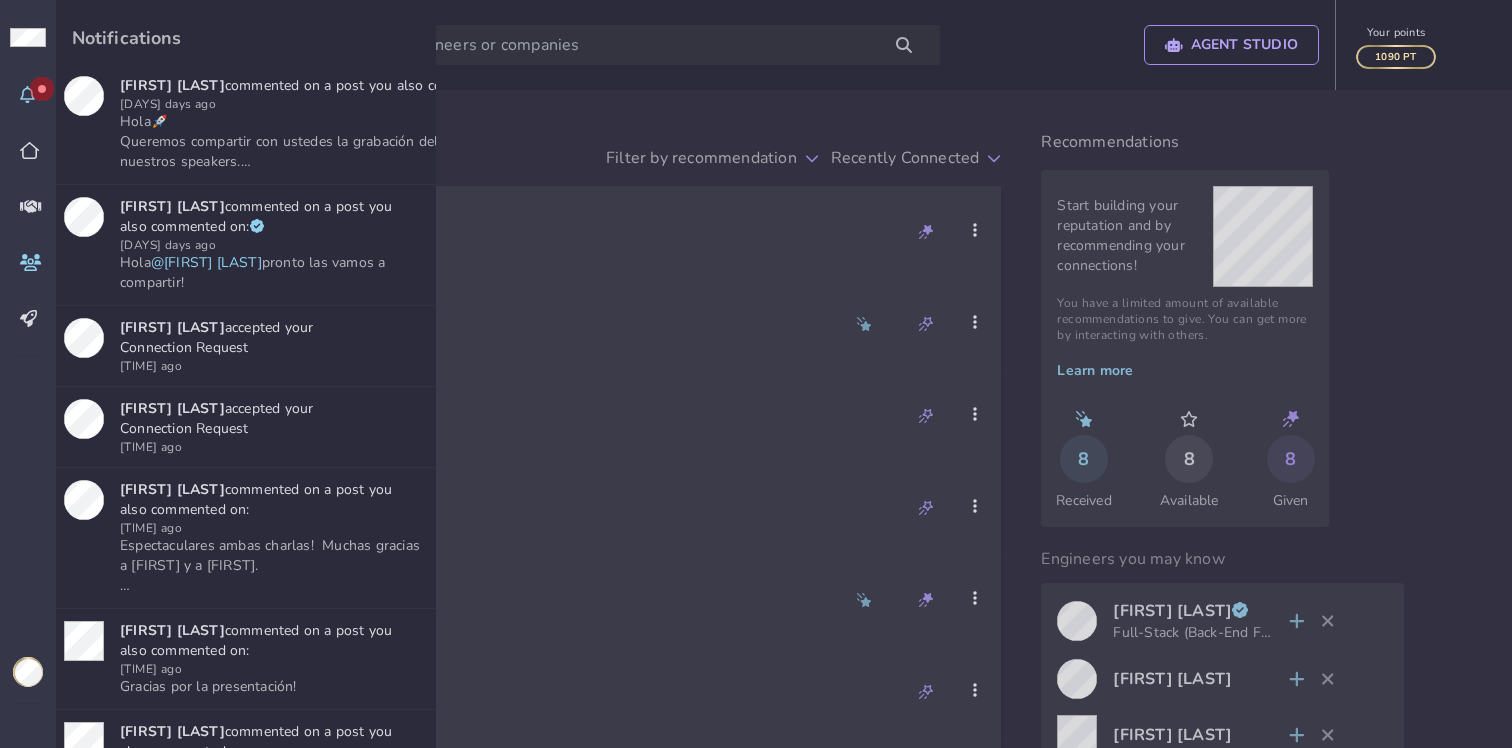 scroll, scrollTop: 318, scrollLeft: 0, axis: vertical 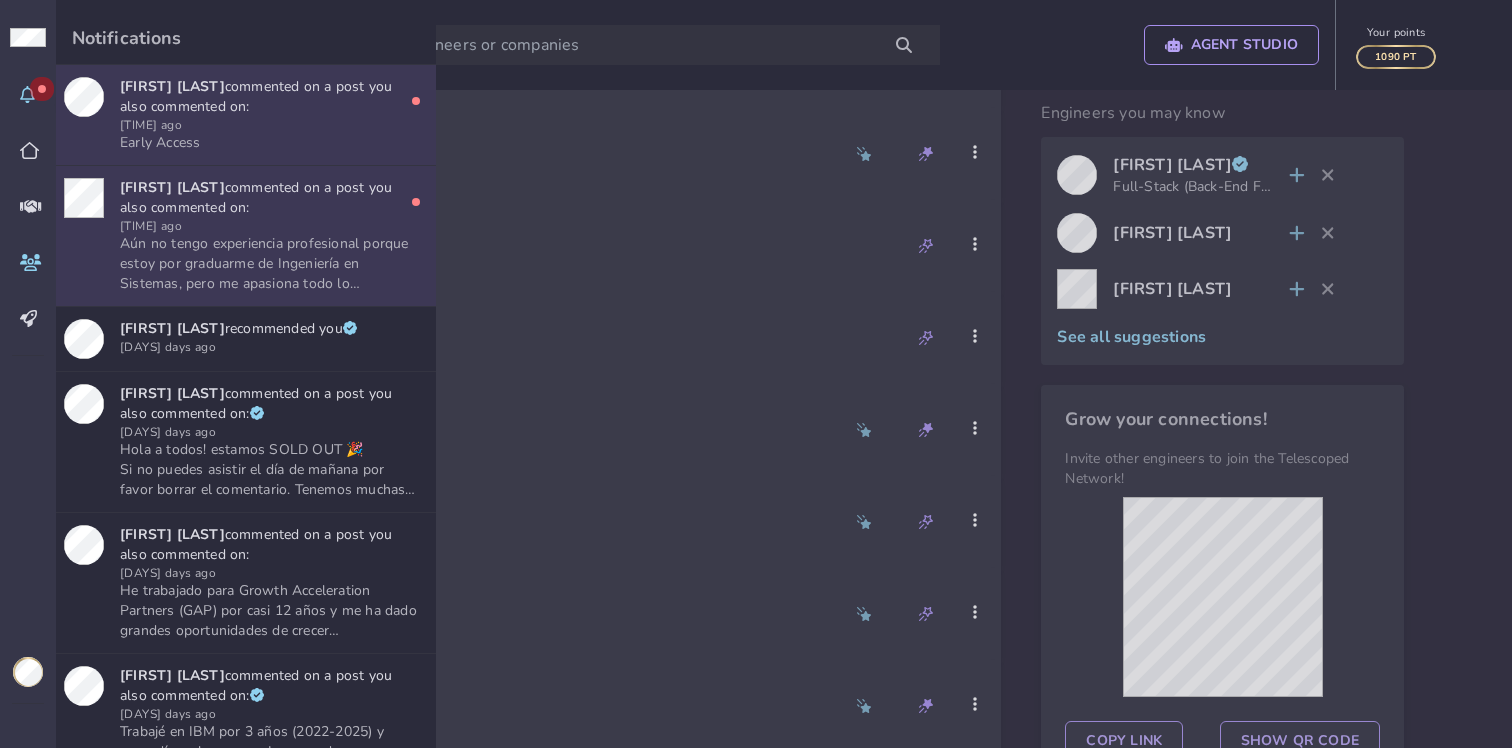 click 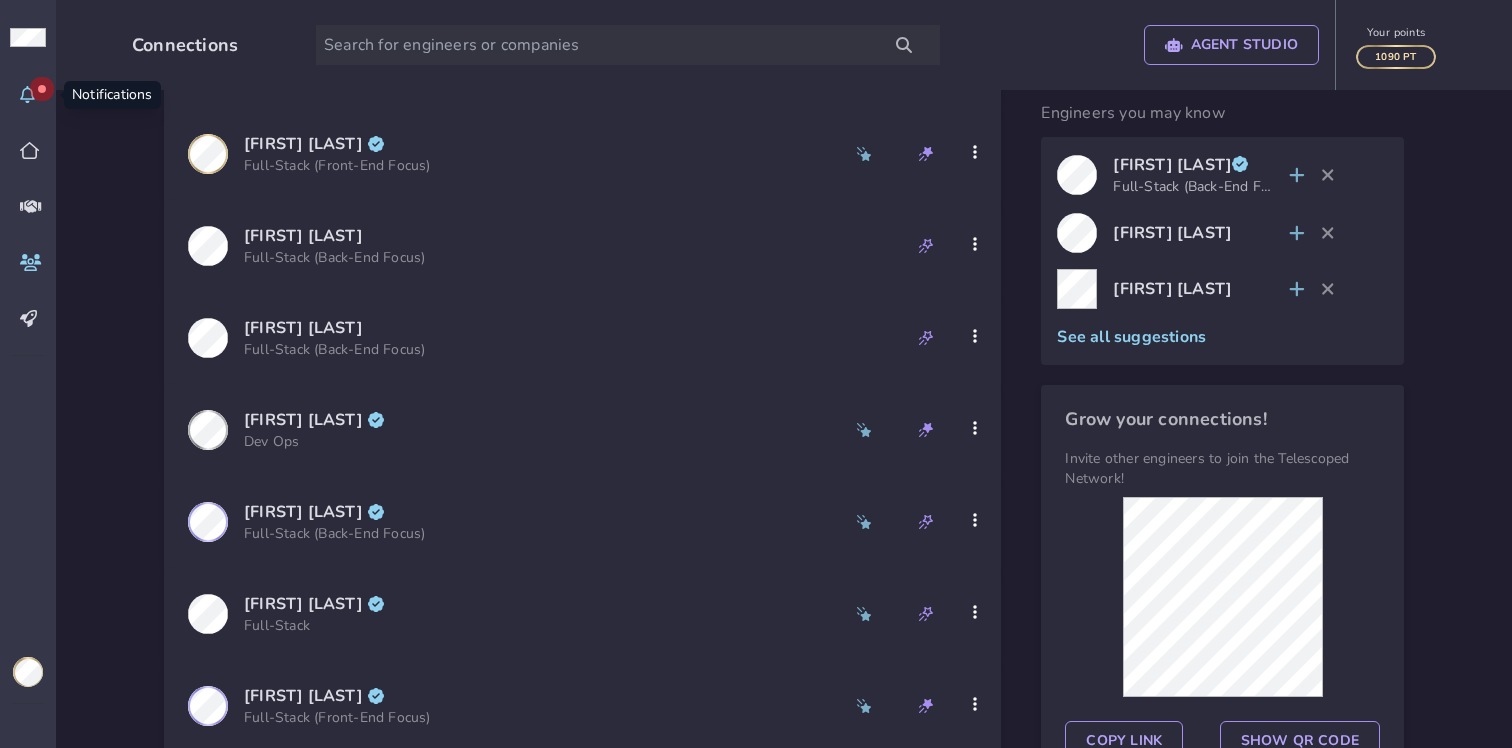 scroll, scrollTop: 0, scrollLeft: 0, axis: both 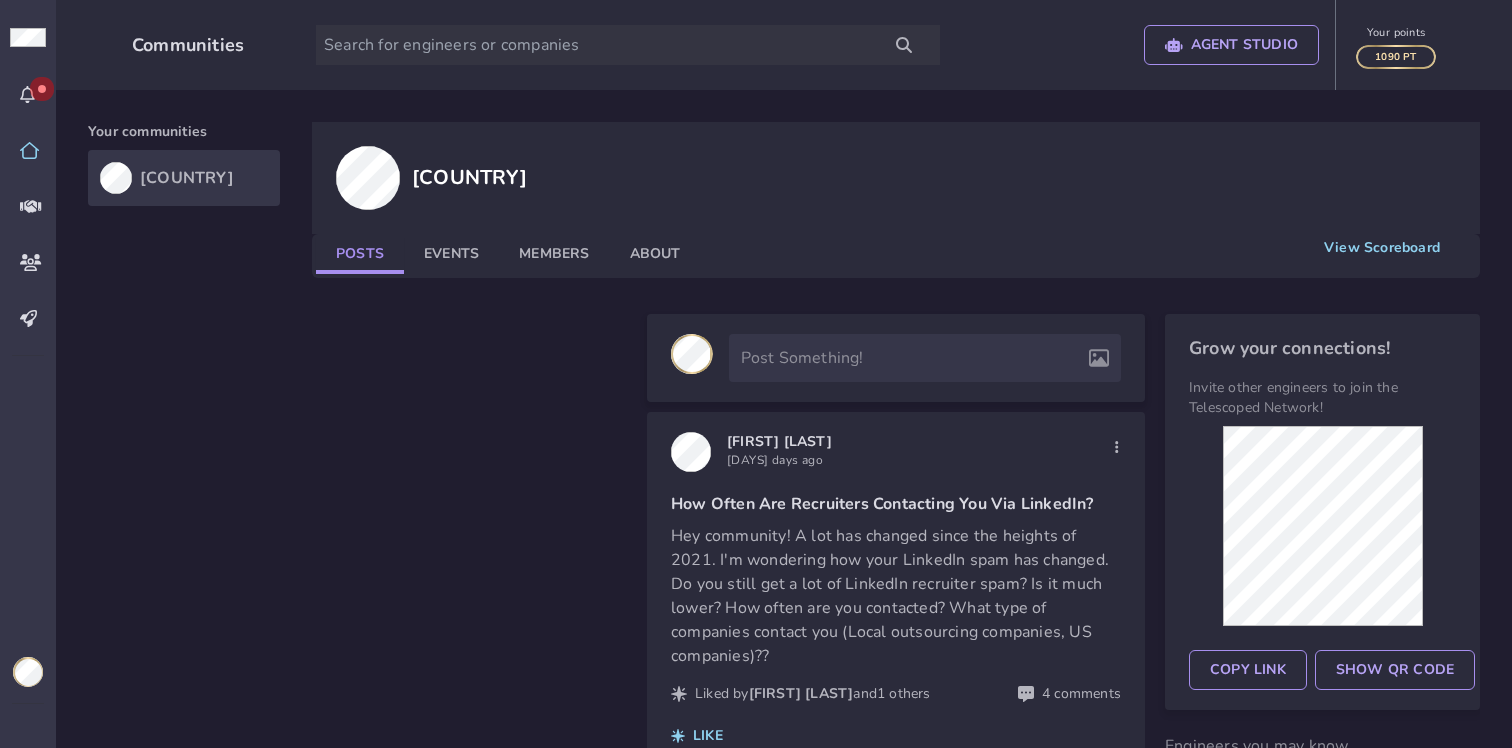 click on "Members" 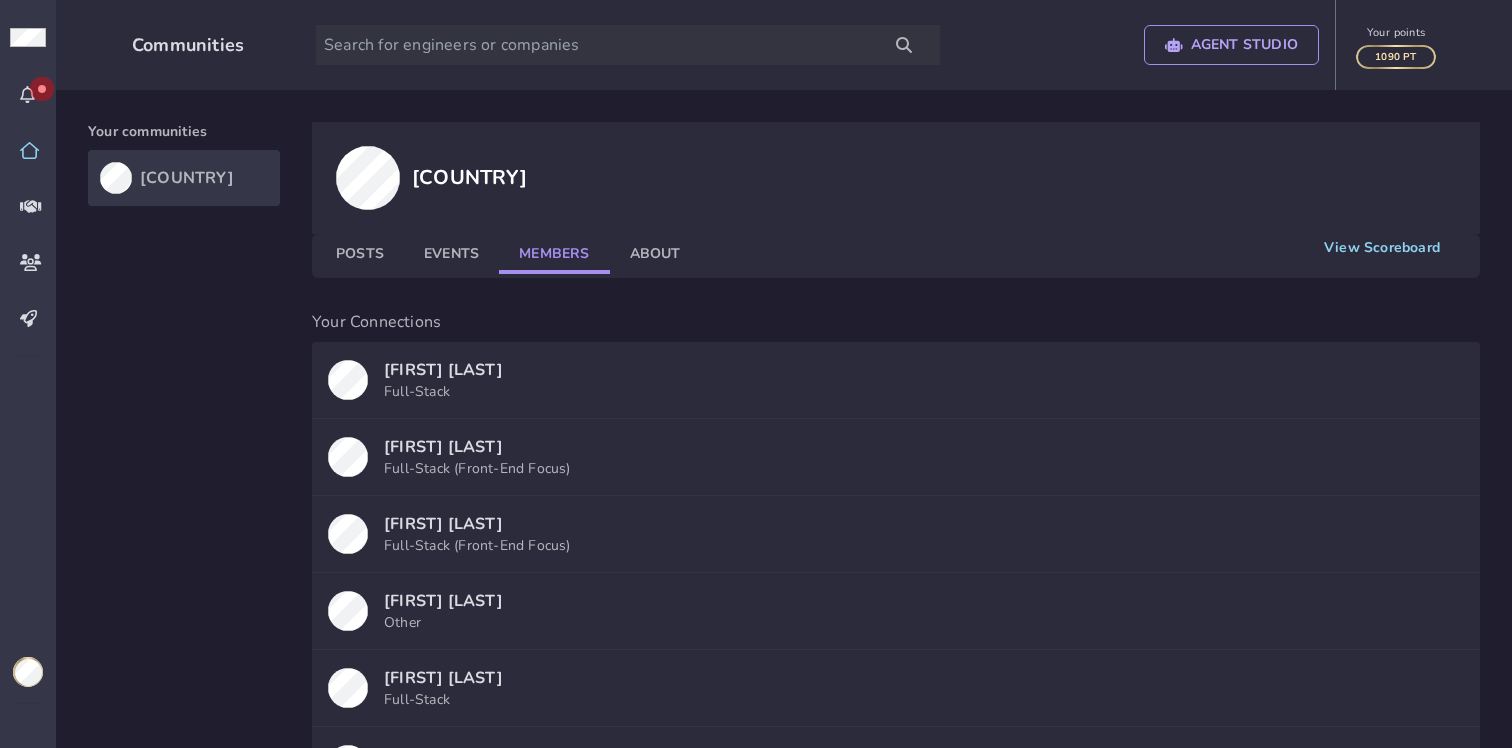 click on "Events" 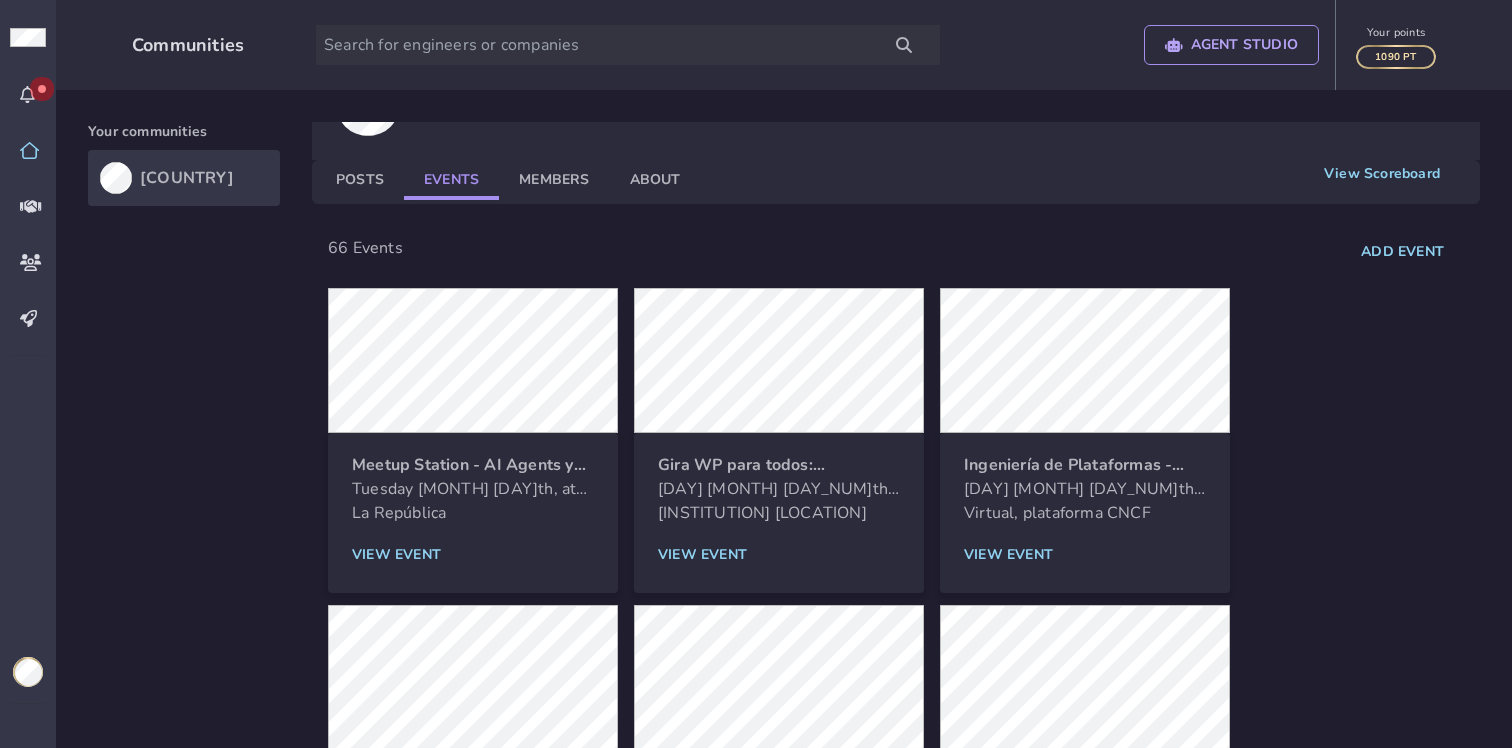 scroll, scrollTop: 0, scrollLeft: 0, axis: both 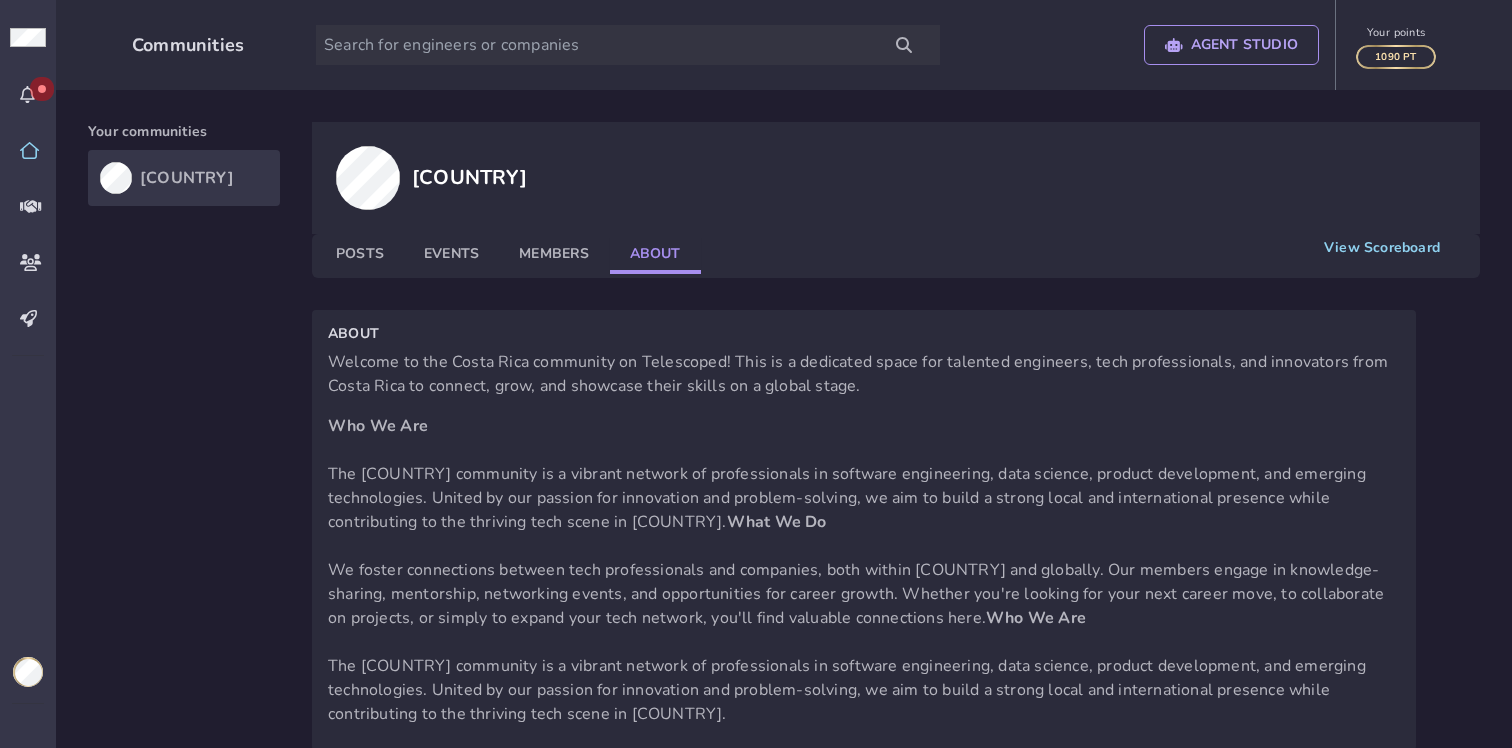 click on "About" 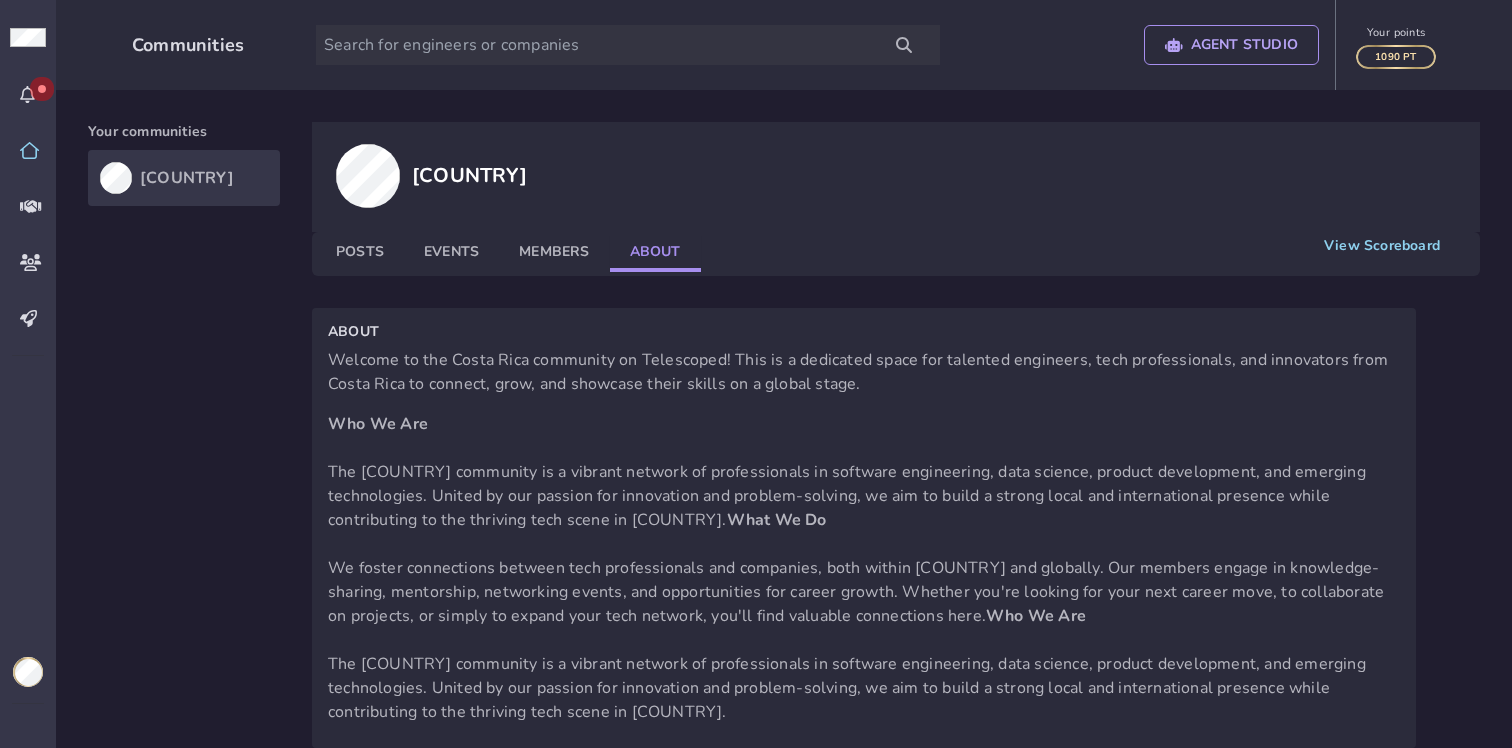 scroll, scrollTop: 0, scrollLeft: 0, axis: both 